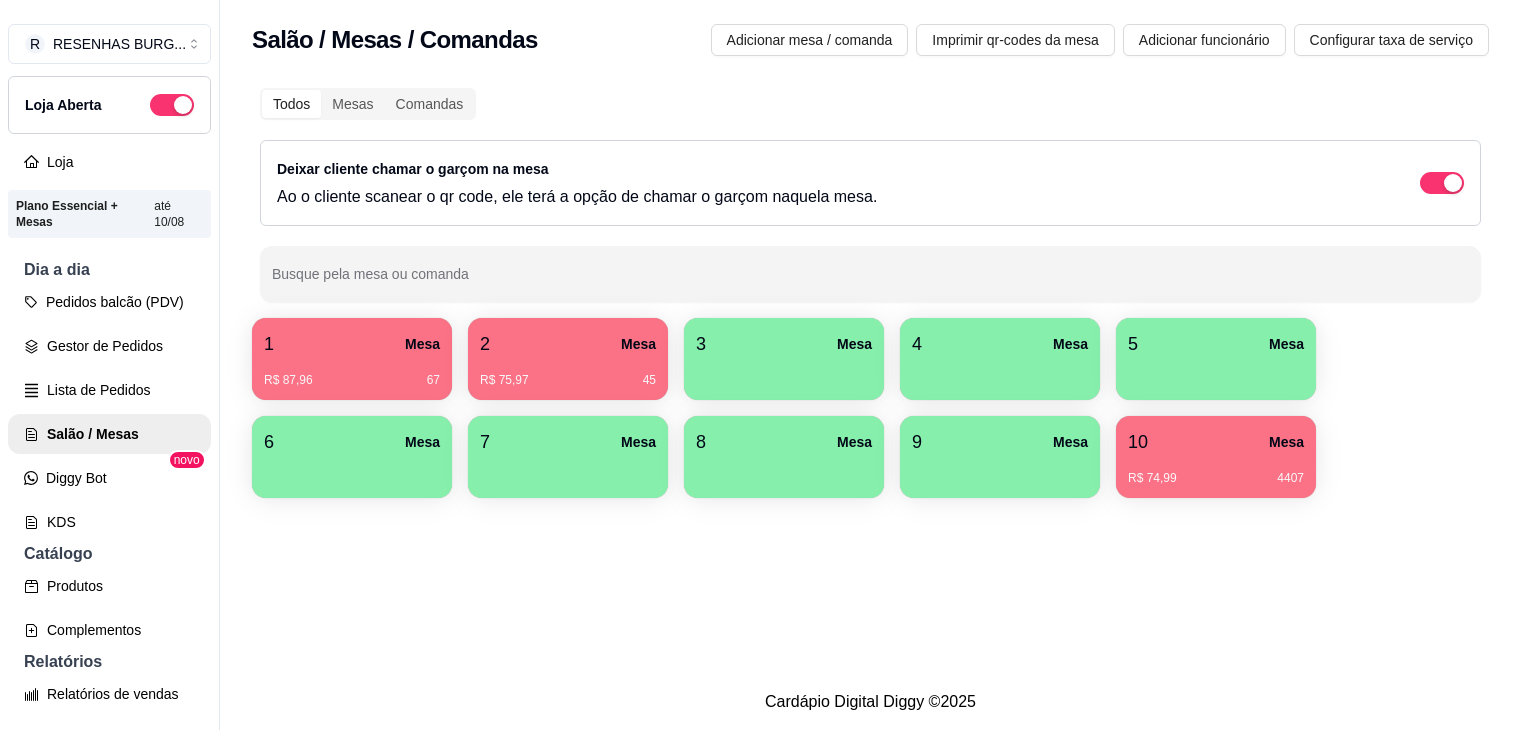 scroll, scrollTop: 0, scrollLeft: 0, axis: both 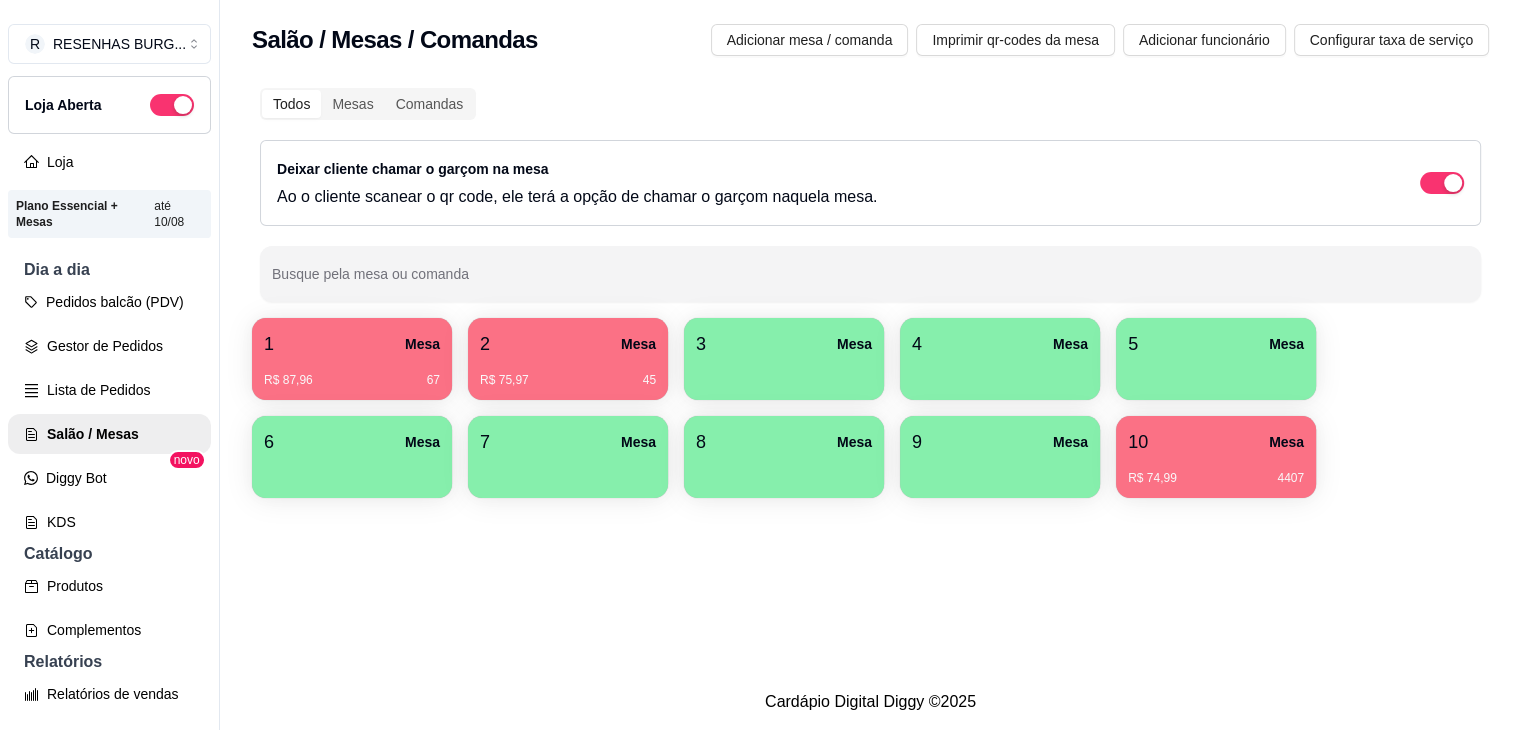 click on "1 Mesa" at bounding box center (352, 344) 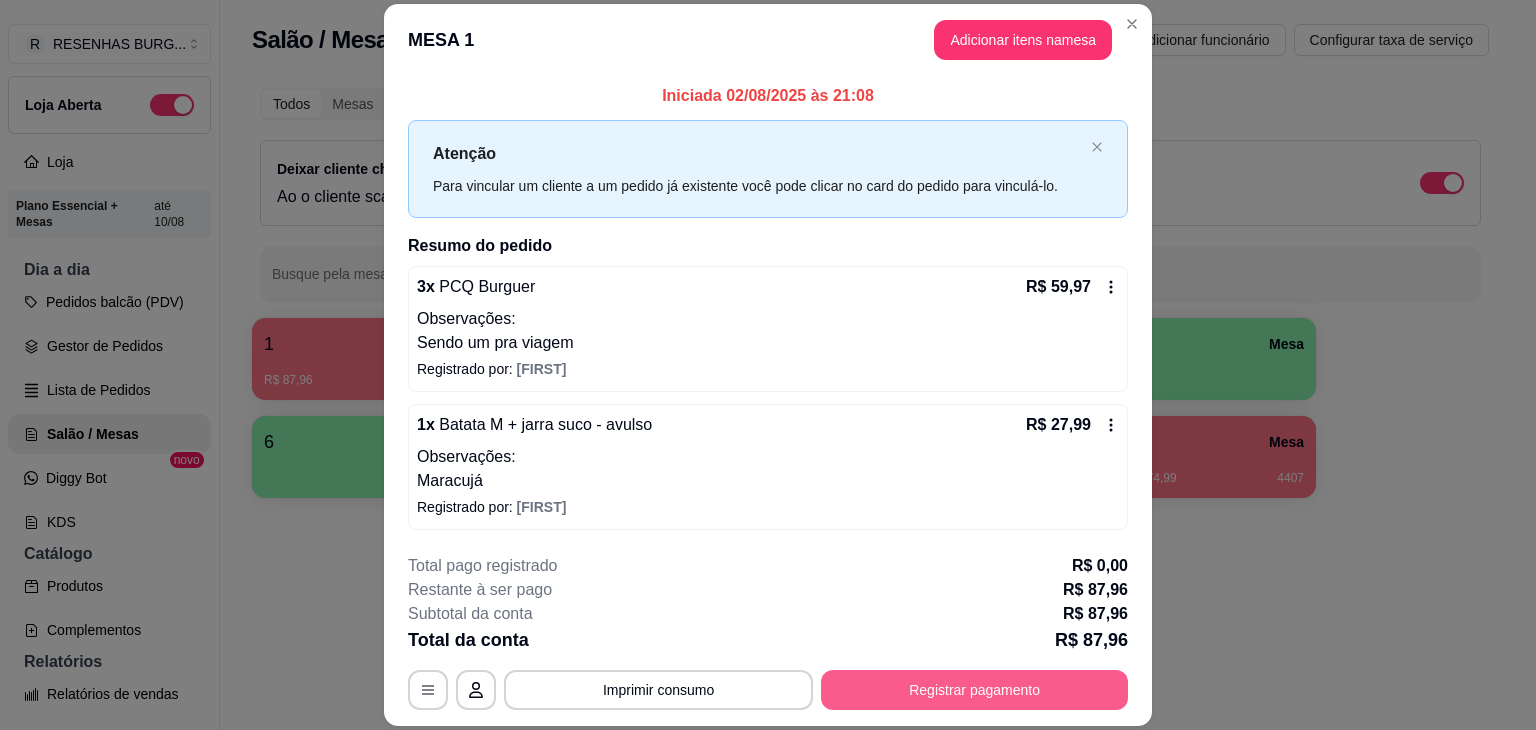 click on "Registrar pagamento" at bounding box center (974, 690) 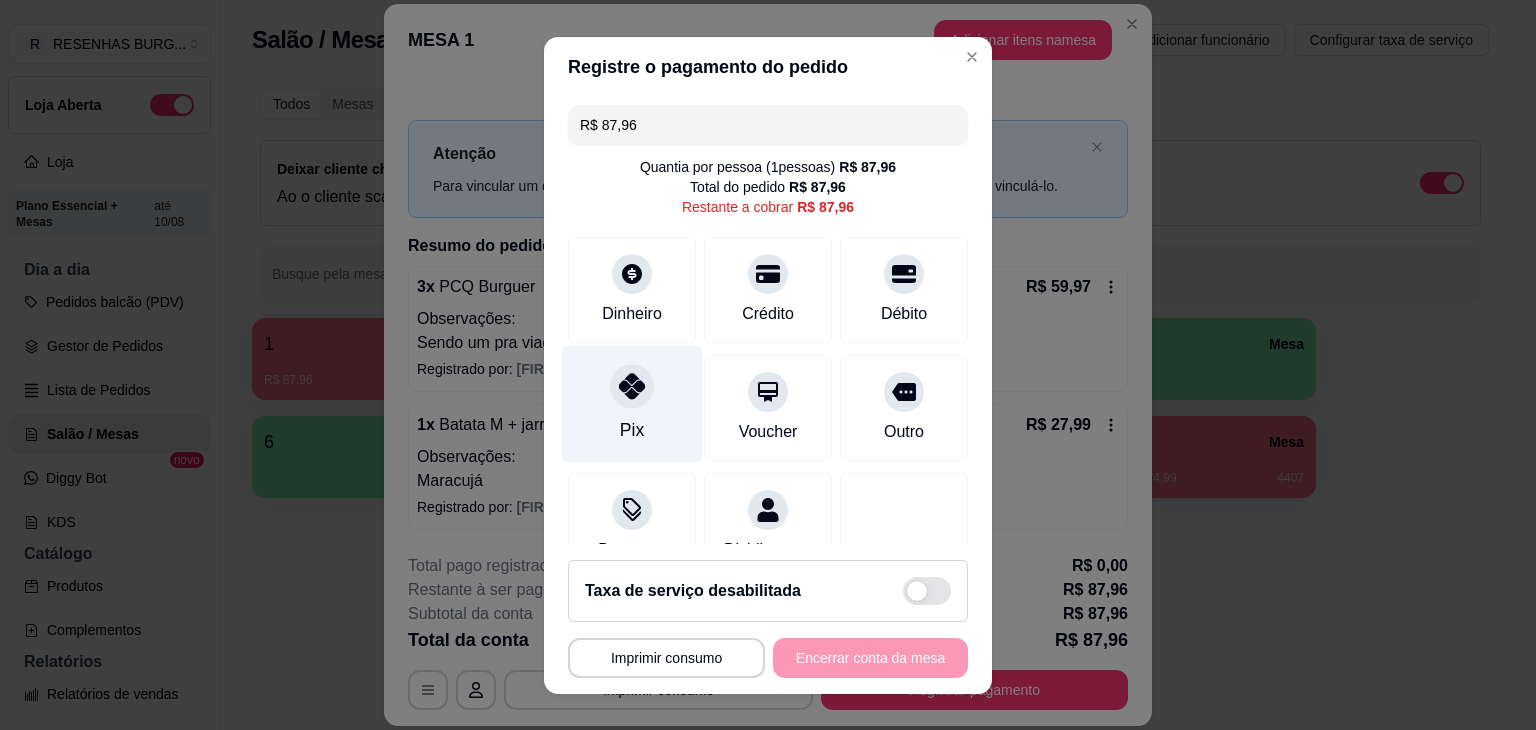 click at bounding box center [632, 386] 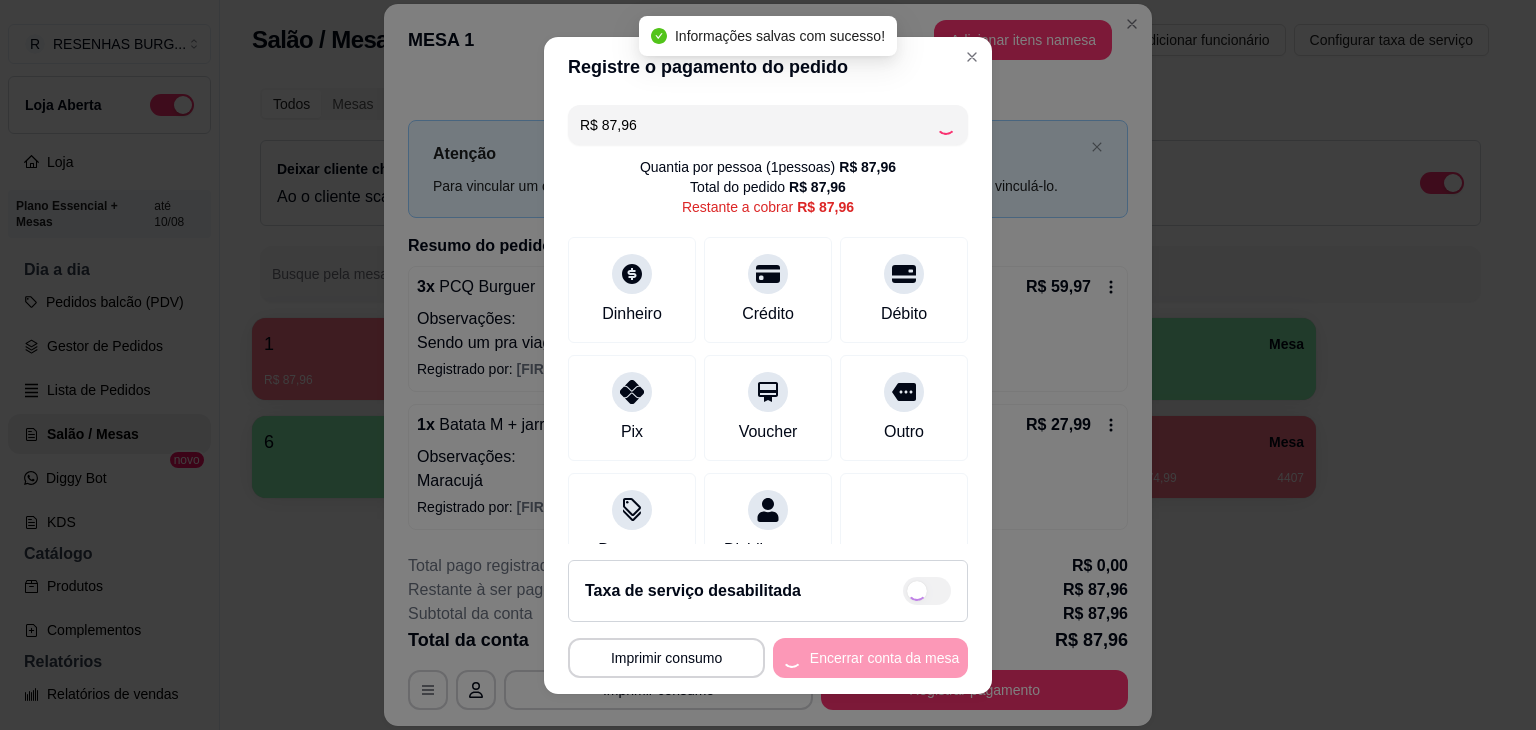 type on "R$ 0,00" 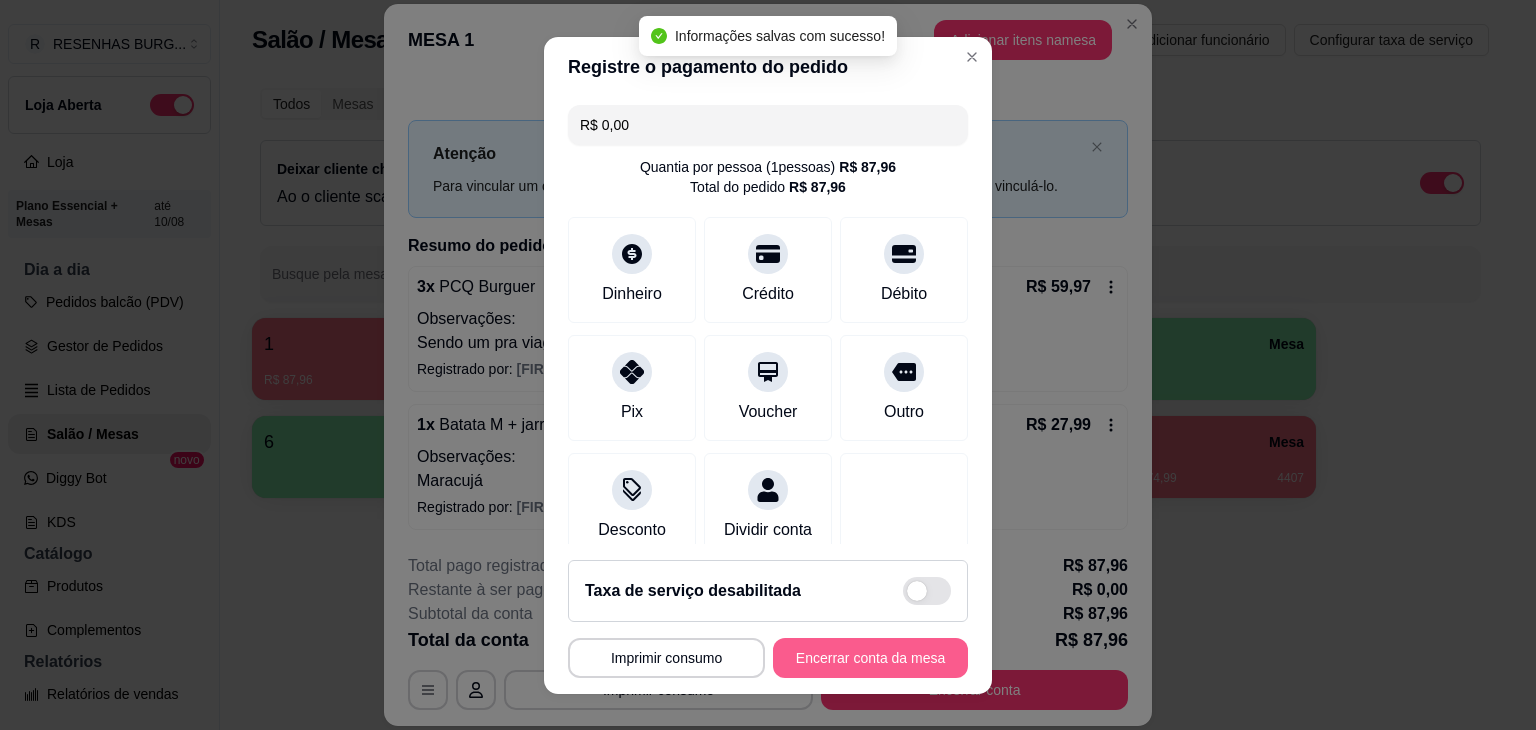 click on "Encerrar conta da mesa" at bounding box center (870, 658) 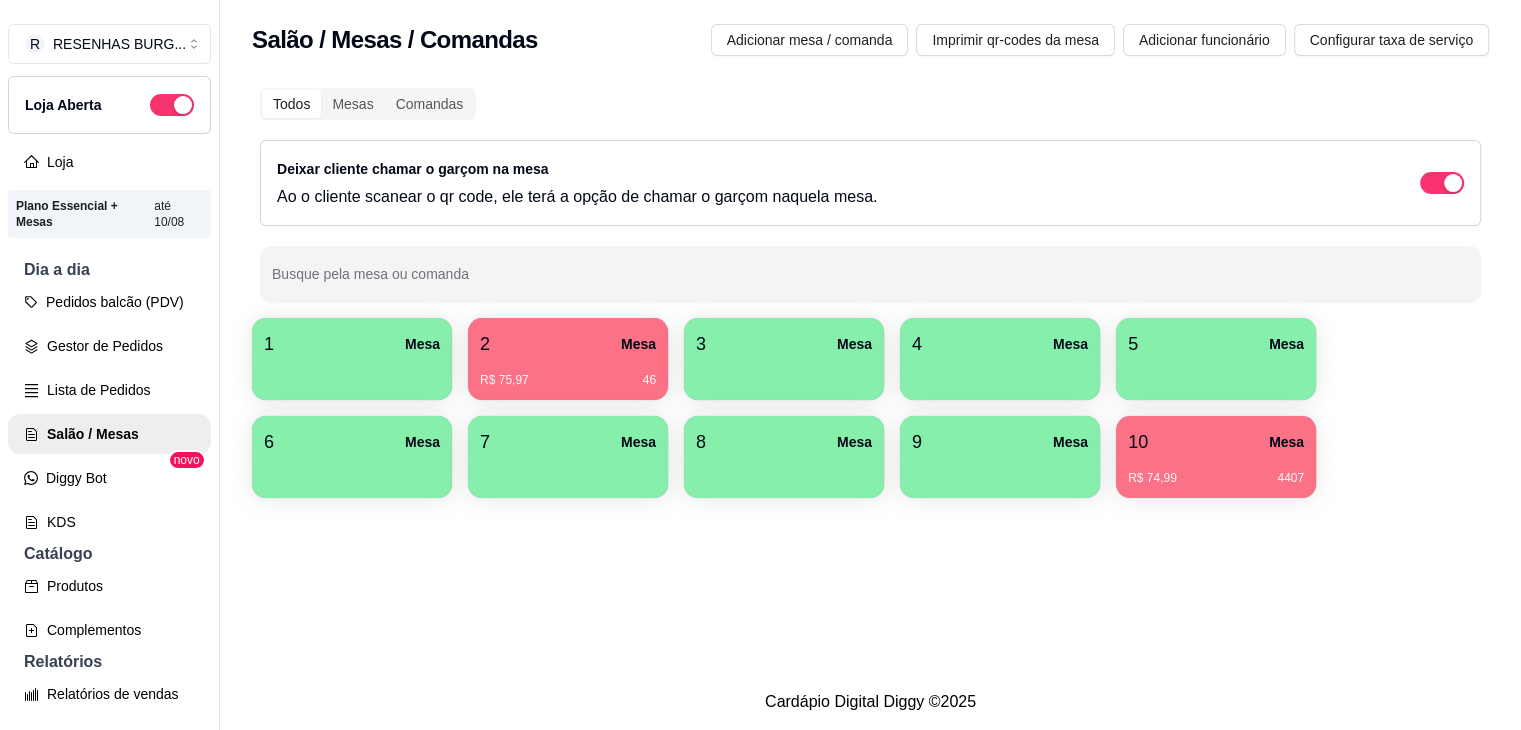 click on "R$ 75,97 46" at bounding box center (568, 380) 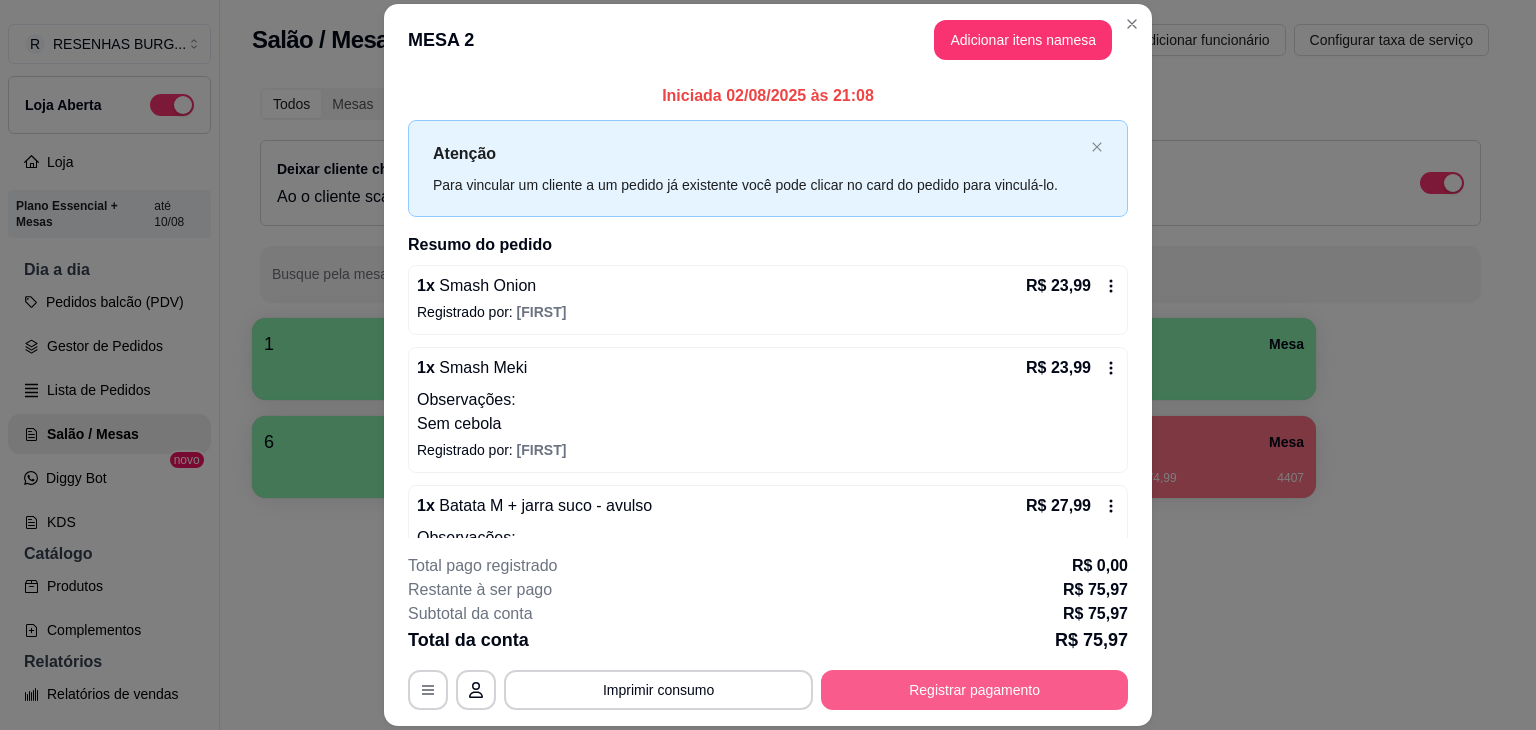 click on "Registrar pagamento" at bounding box center [974, 690] 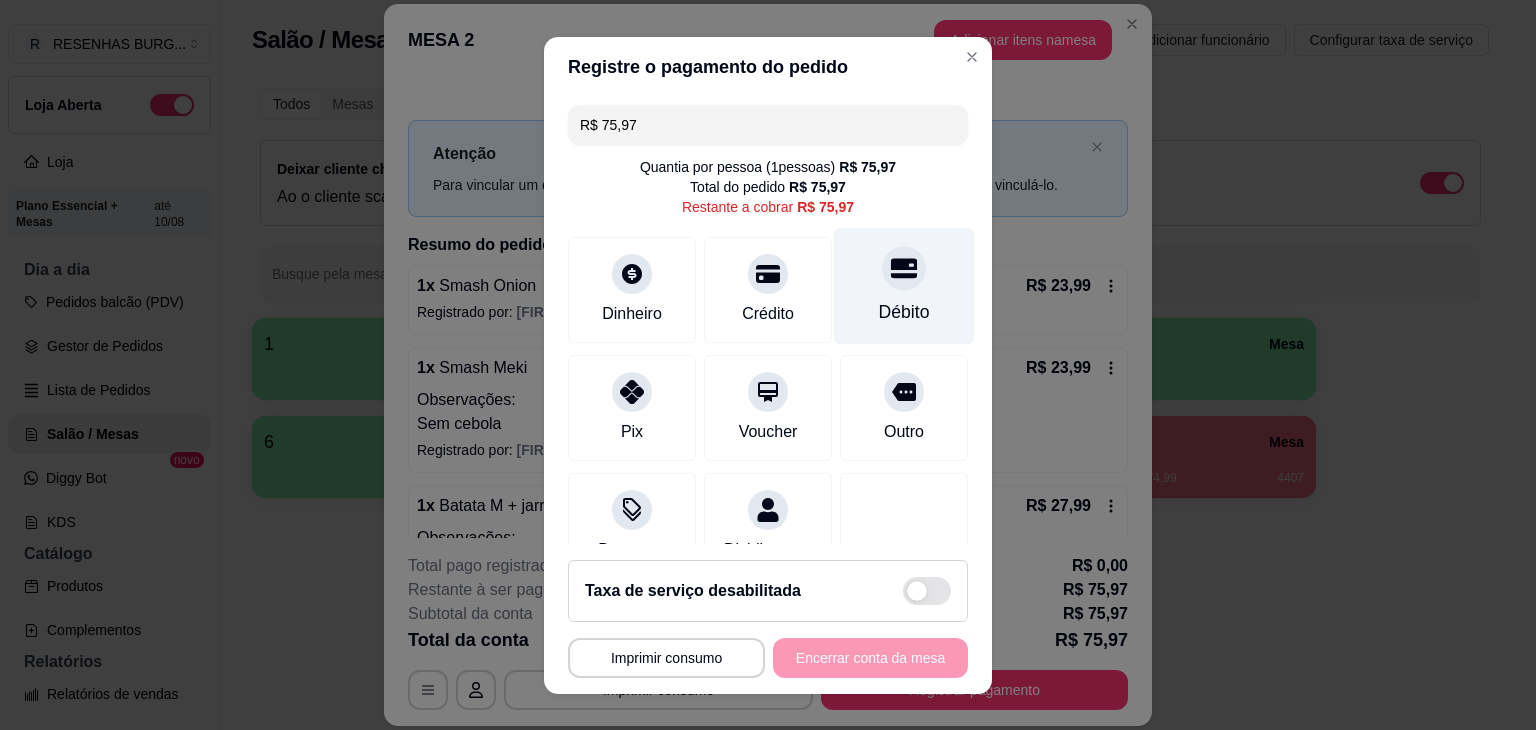 click 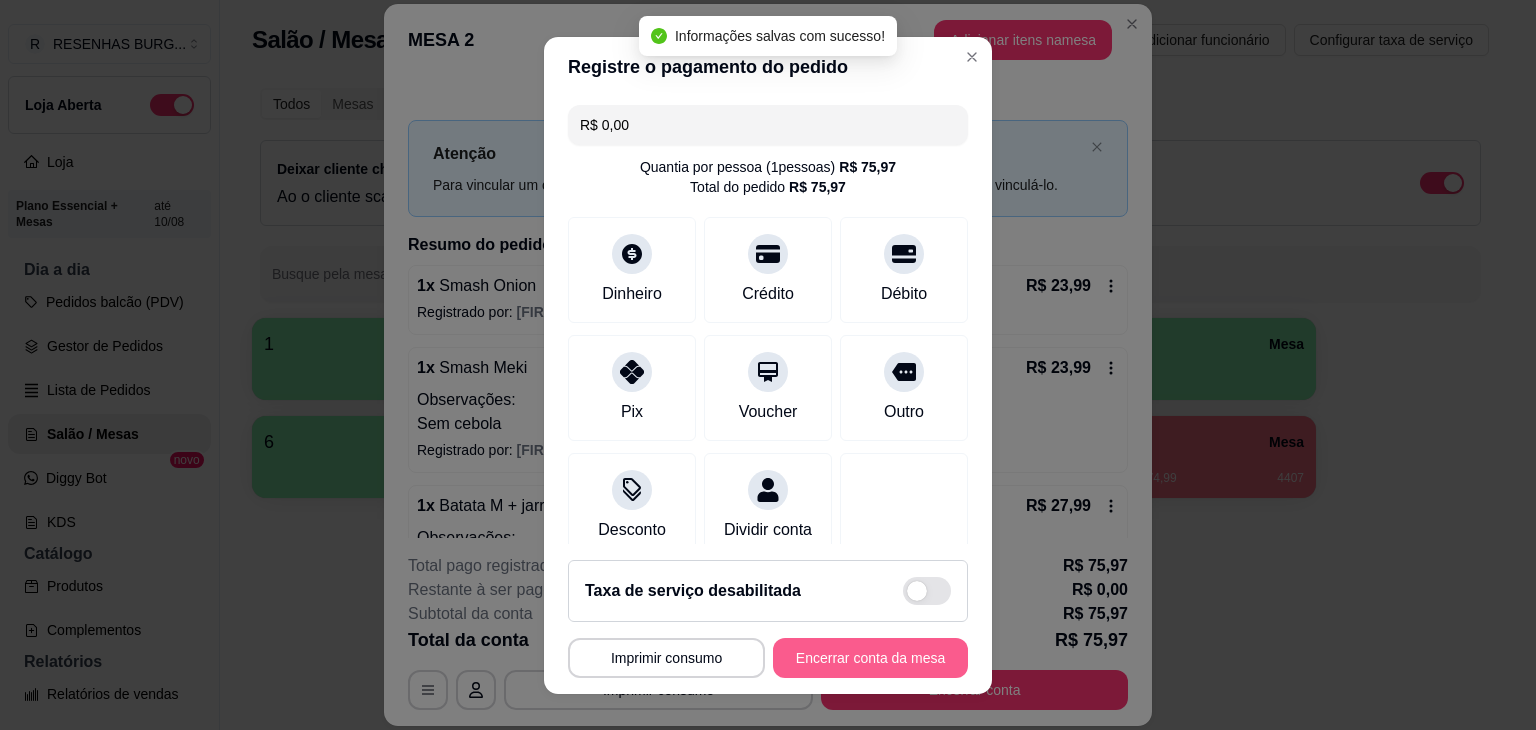 type on "R$ 0,00" 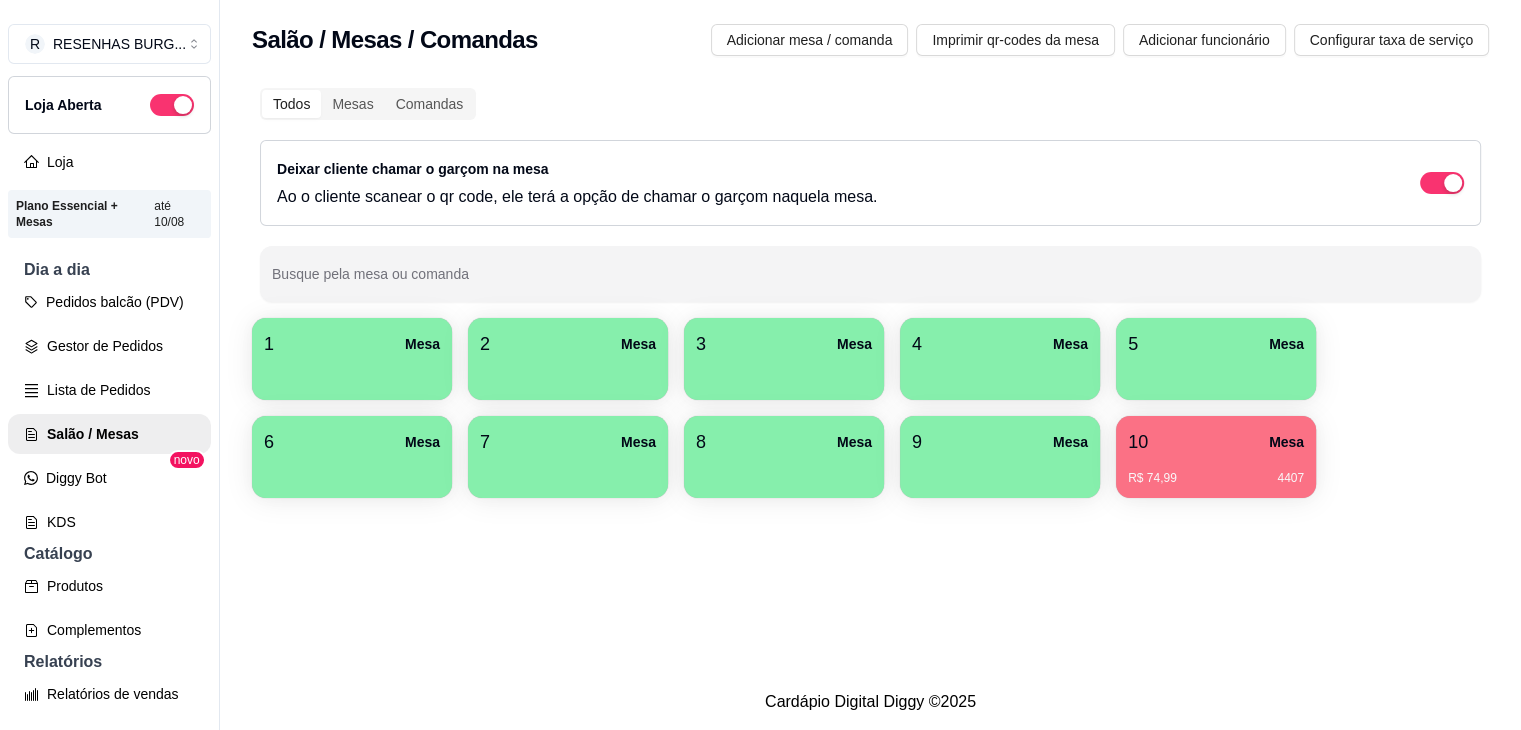 click on "10 Mesa" at bounding box center [1216, 442] 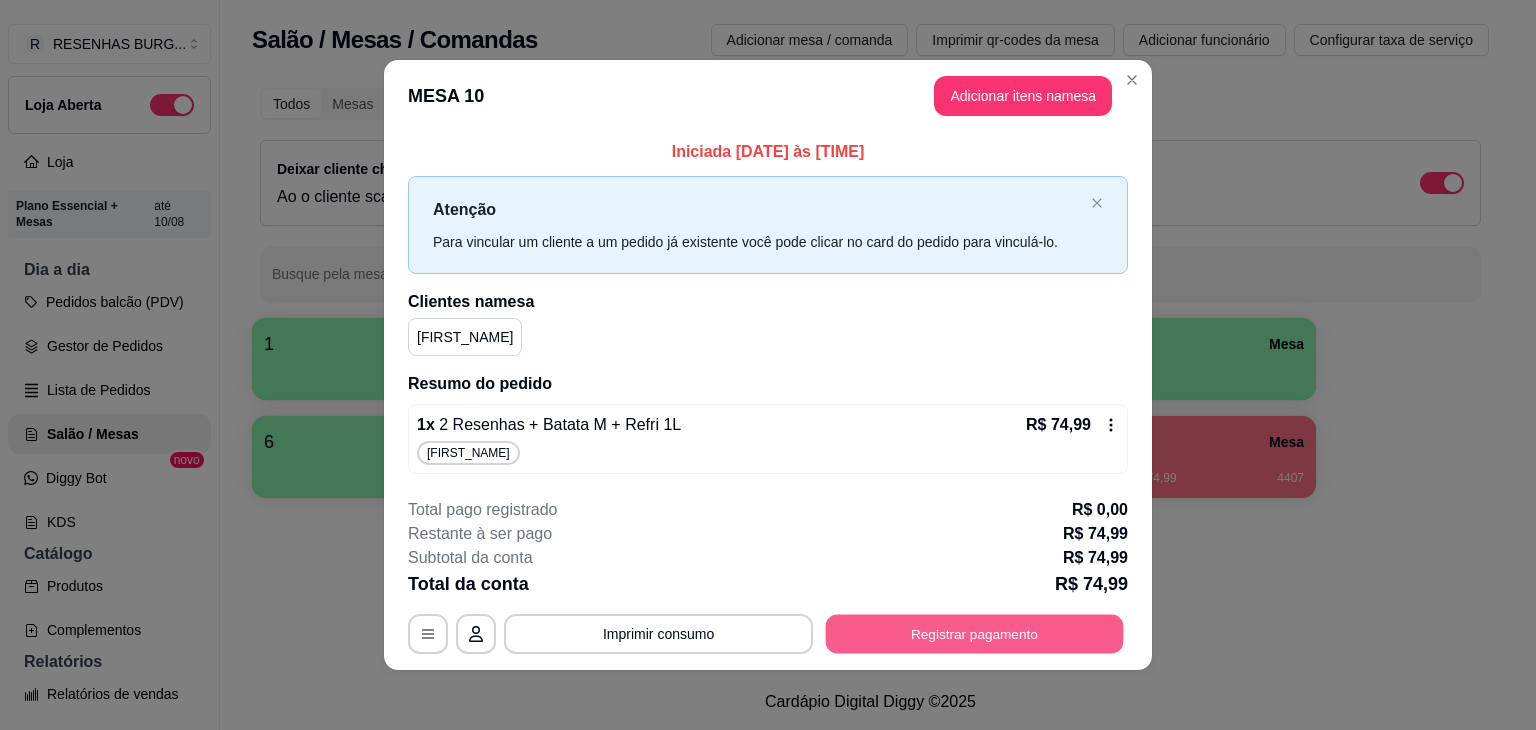 click on "Registrar pagamento" at bounding box center [975, 633] 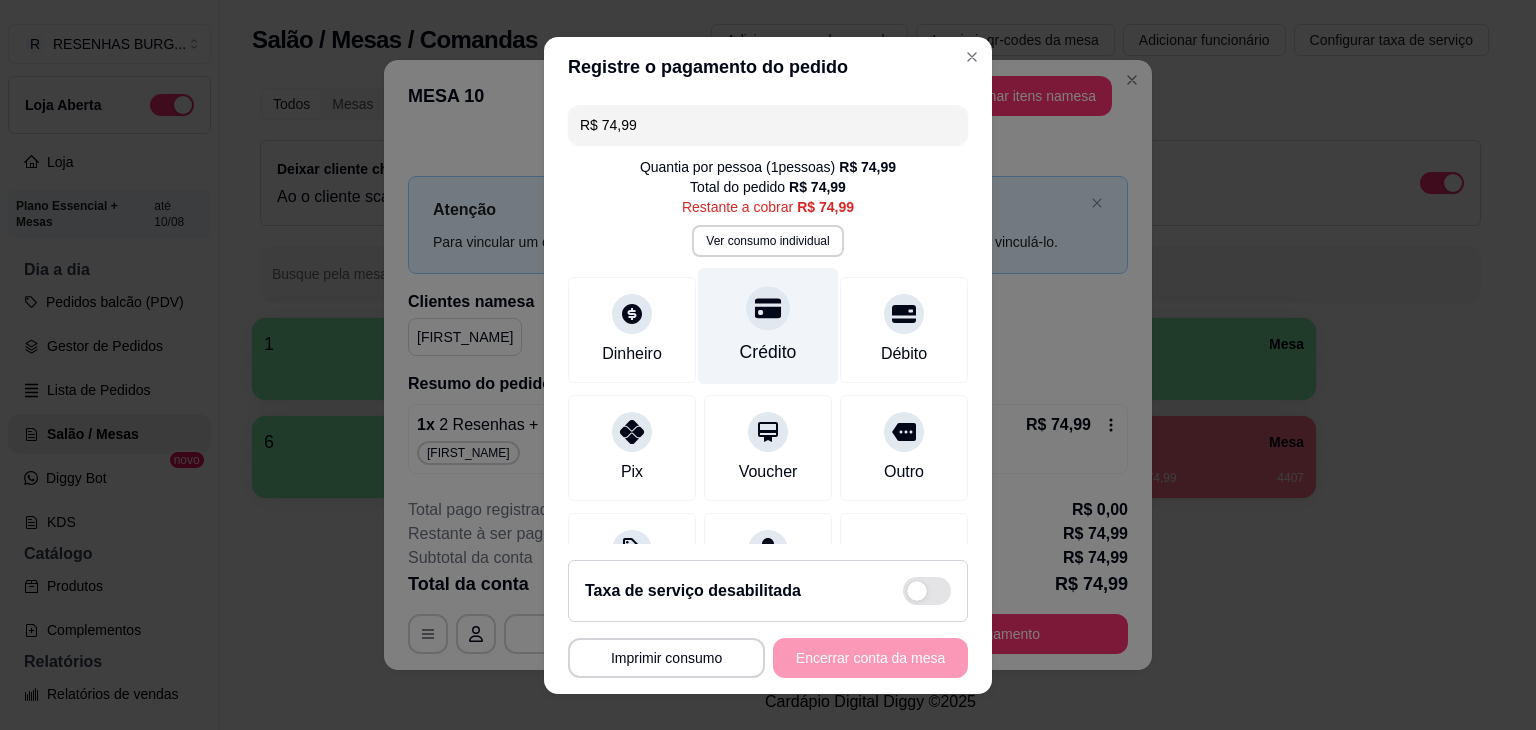 click on "Crédito" at bounding box center (768, 352) 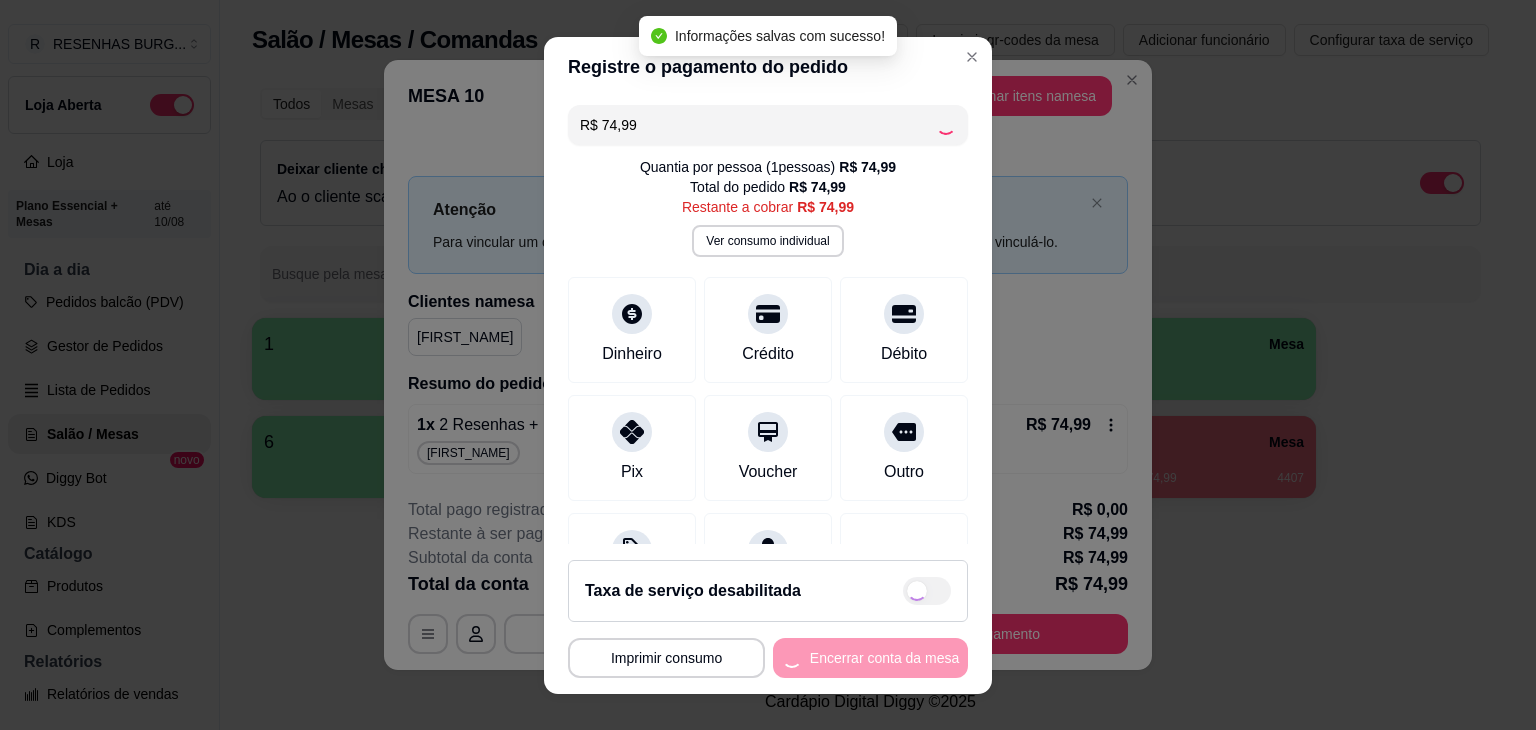 type on "R$ 0,00" 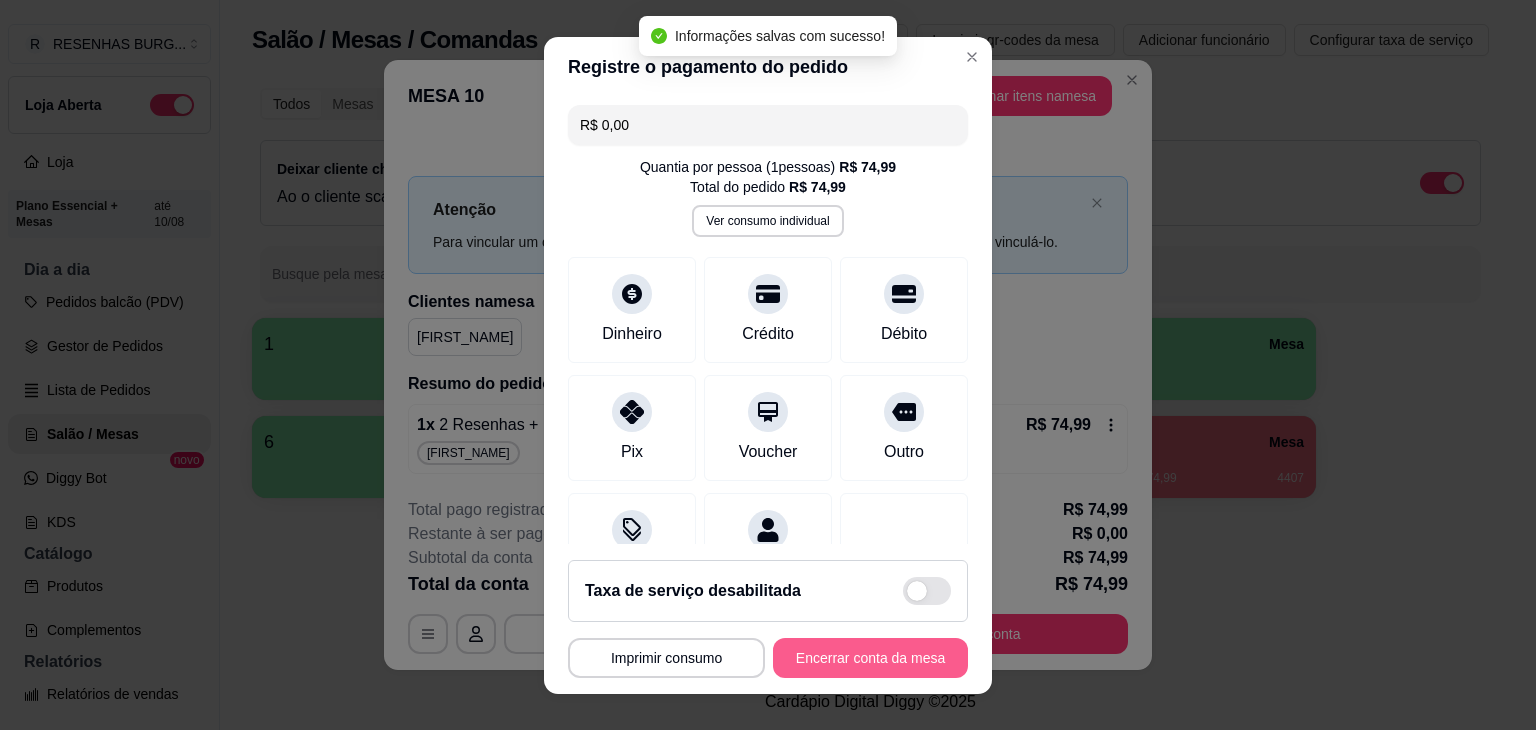 click on "Encerrar conta da mesa" at bounding box center (870, 658) 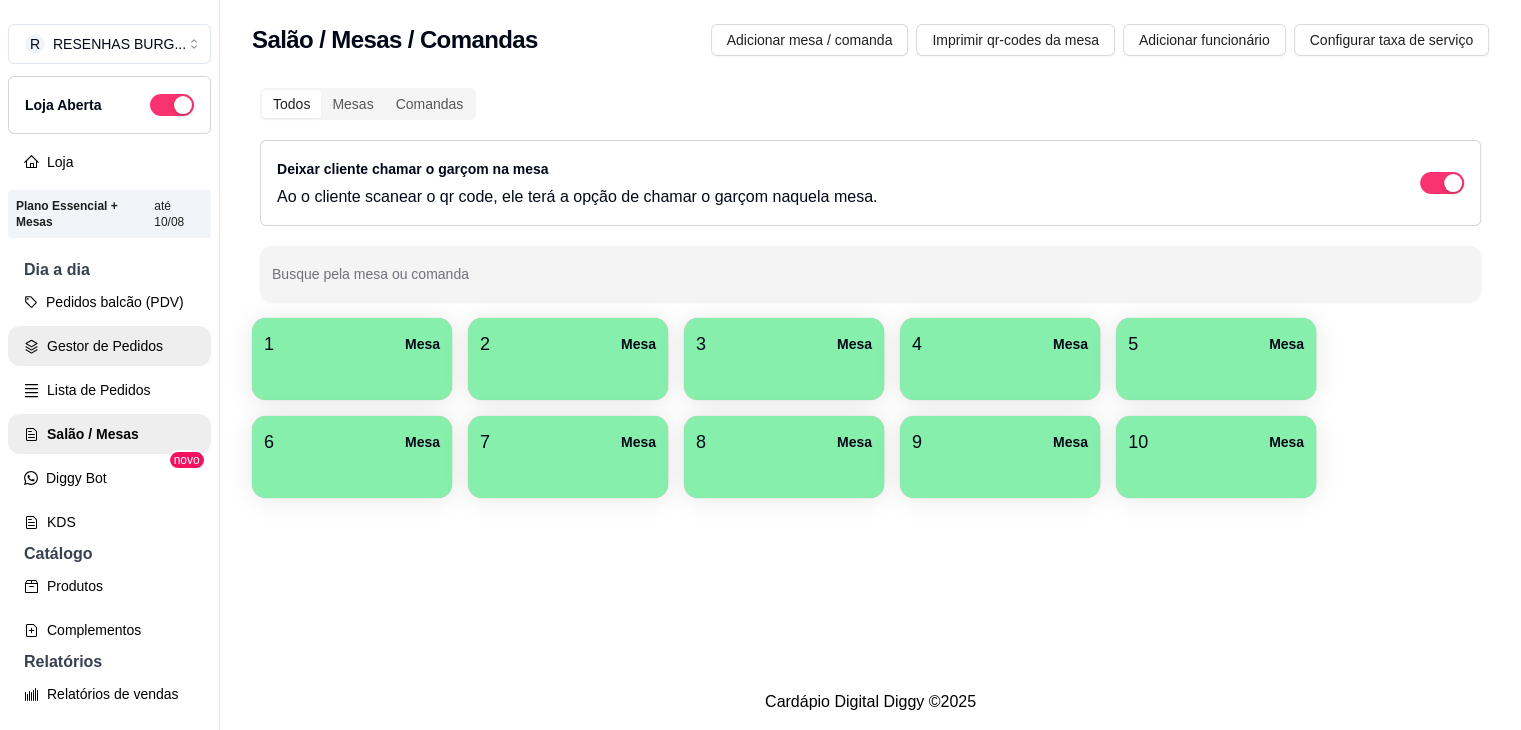 click on "Gestor de Pedidos" at bounding box center [109, 346] 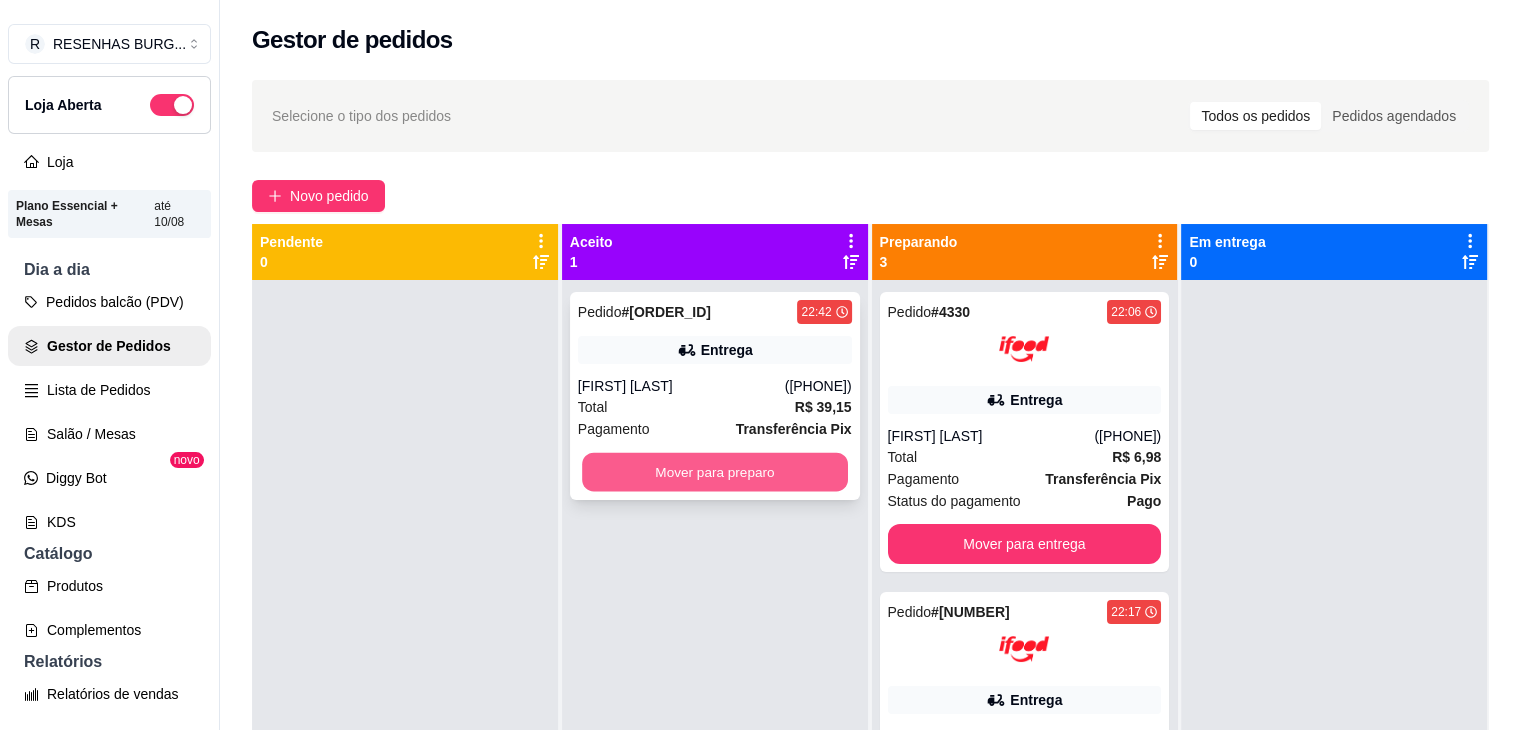 click on "Mover para preparo" at bounding box center (715, 472) 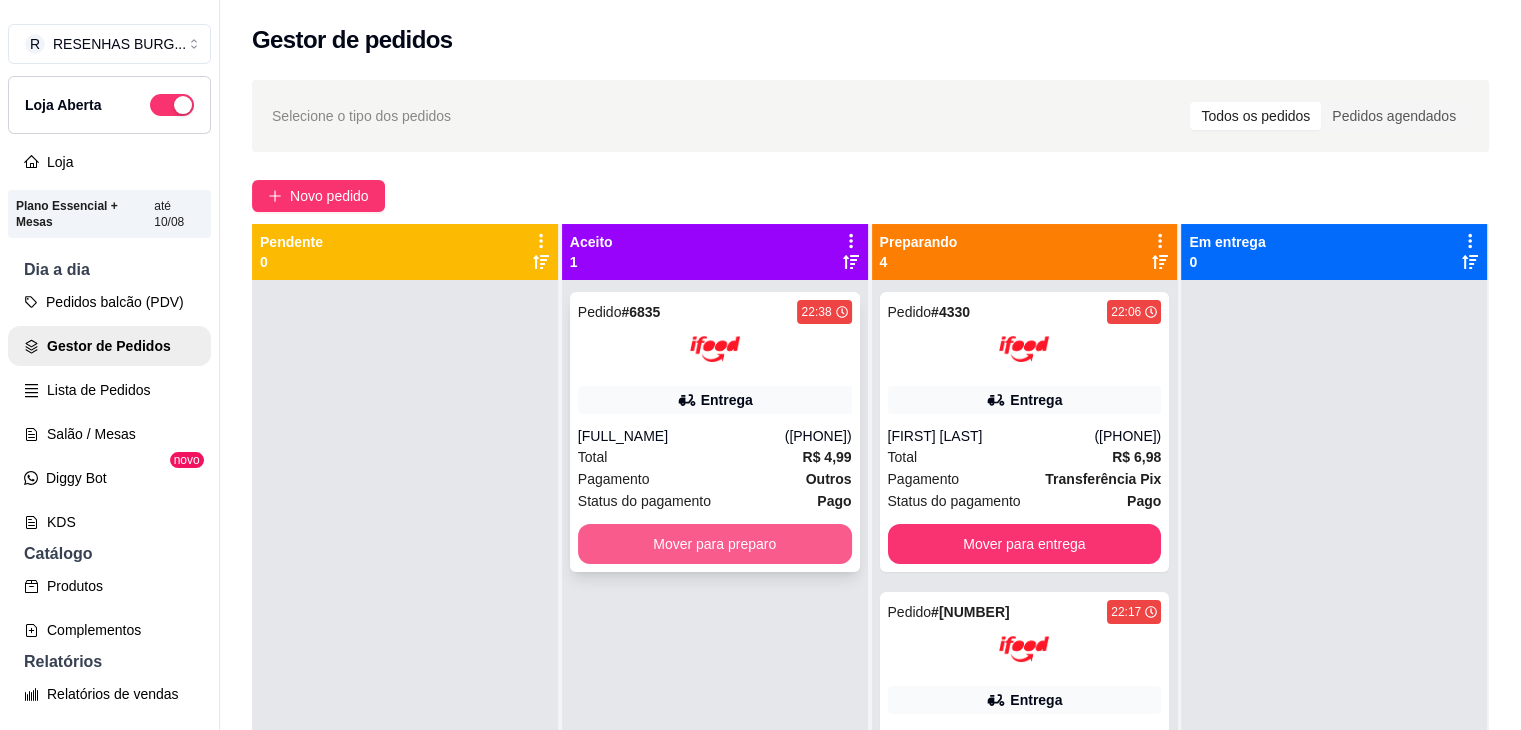 click on "Mover para preparo" at bounding box center [715, 544] 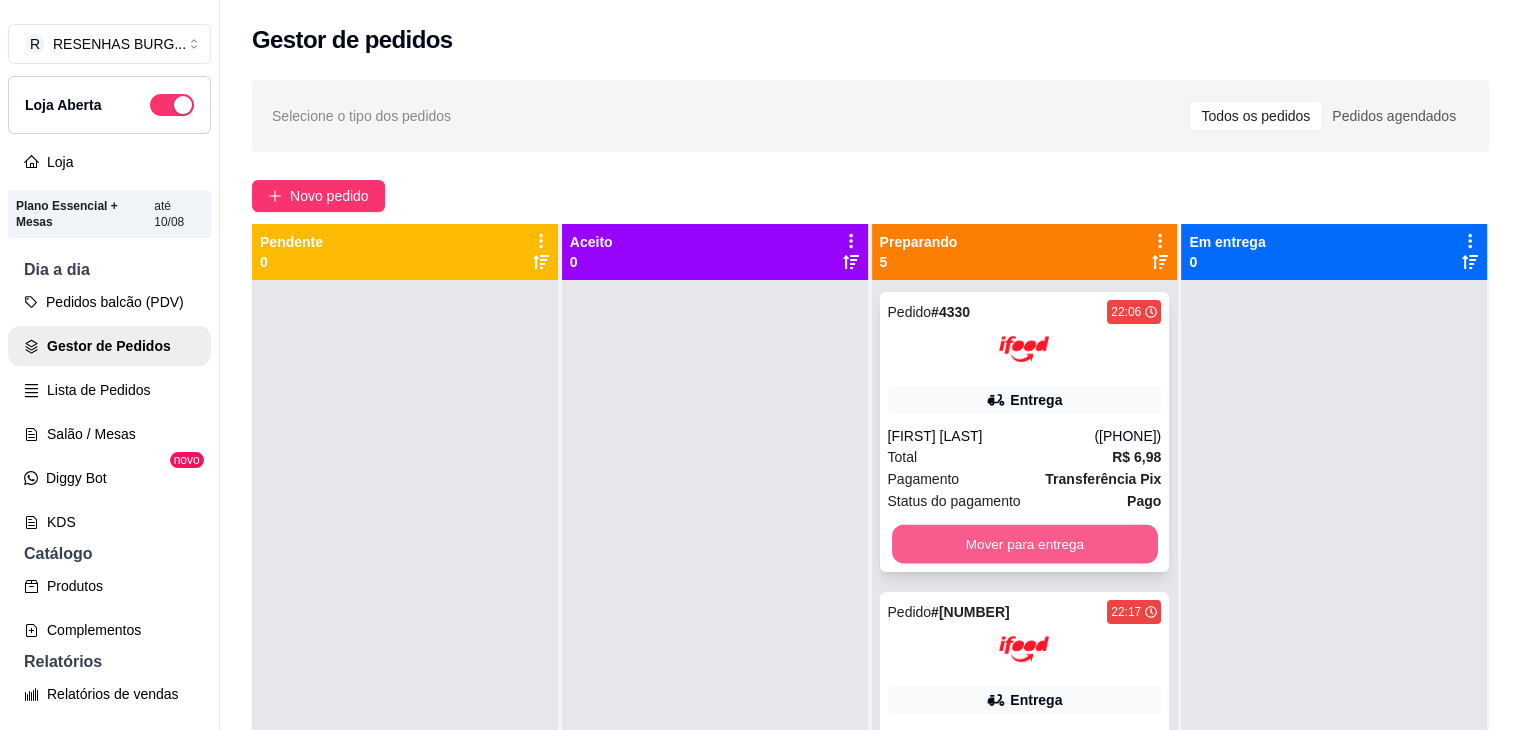 click on "Mover para entrega" at bounding box center (1025, 544) 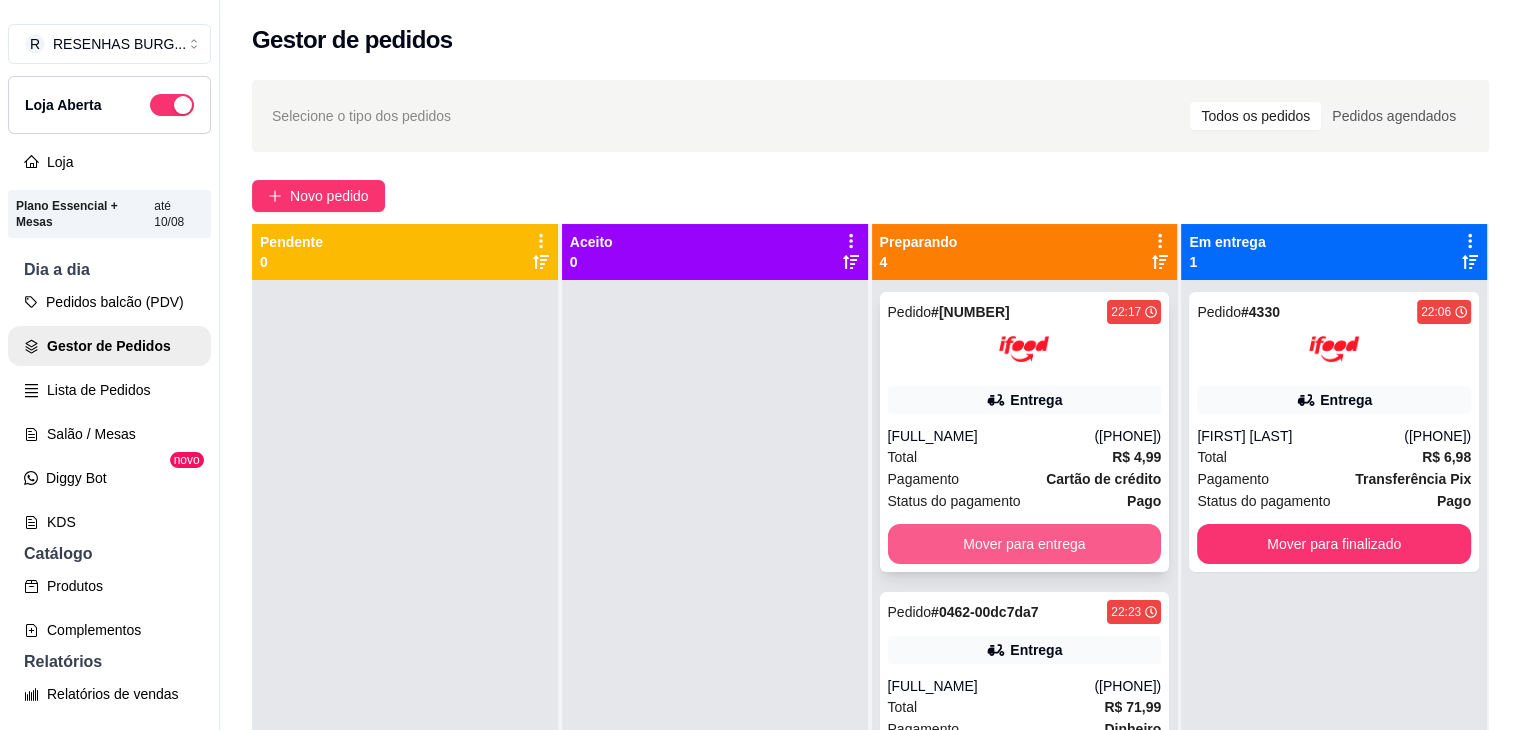 click on "Mover para entrega" at bounding box center (1025, 544) 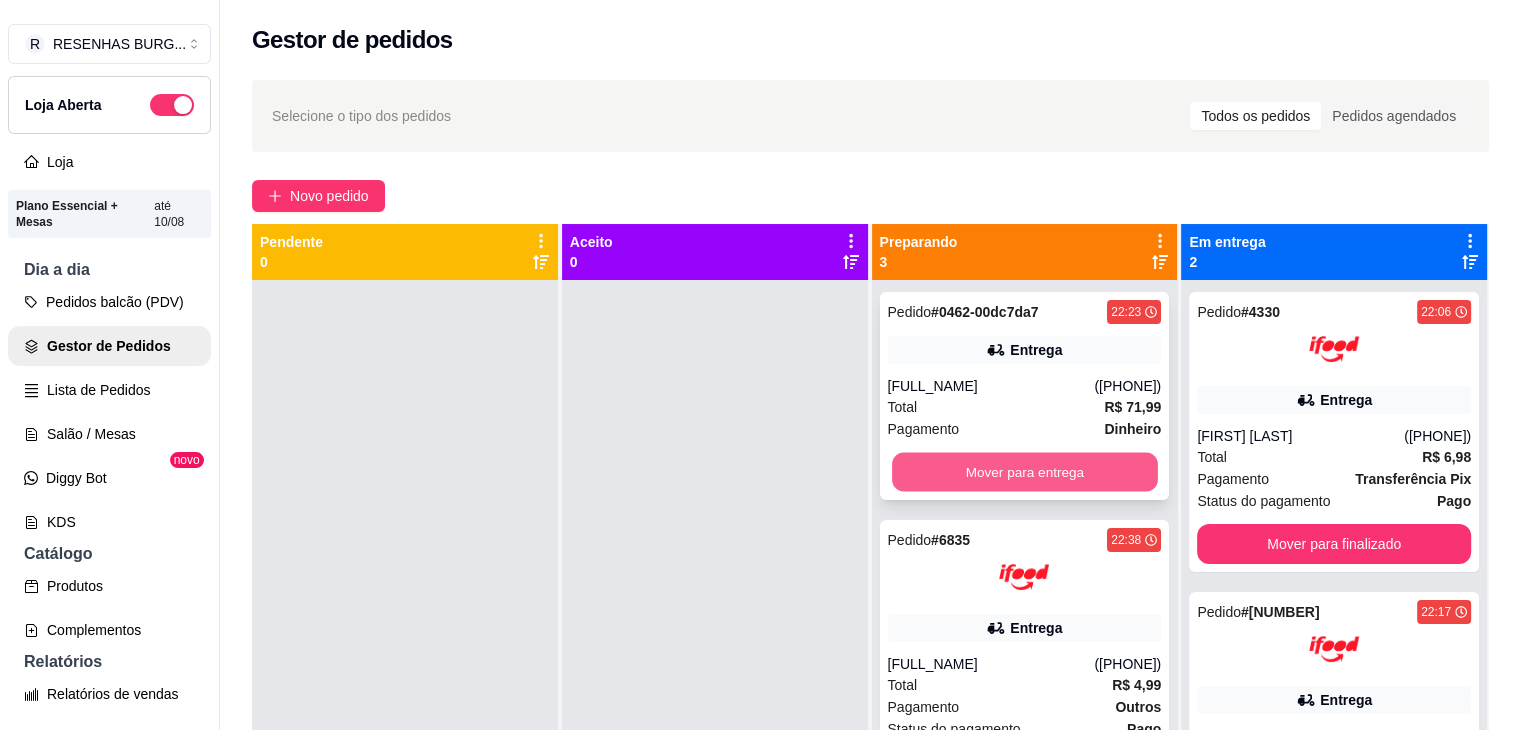 click on "Mover para entrega" at bounding box center (1025, 472) 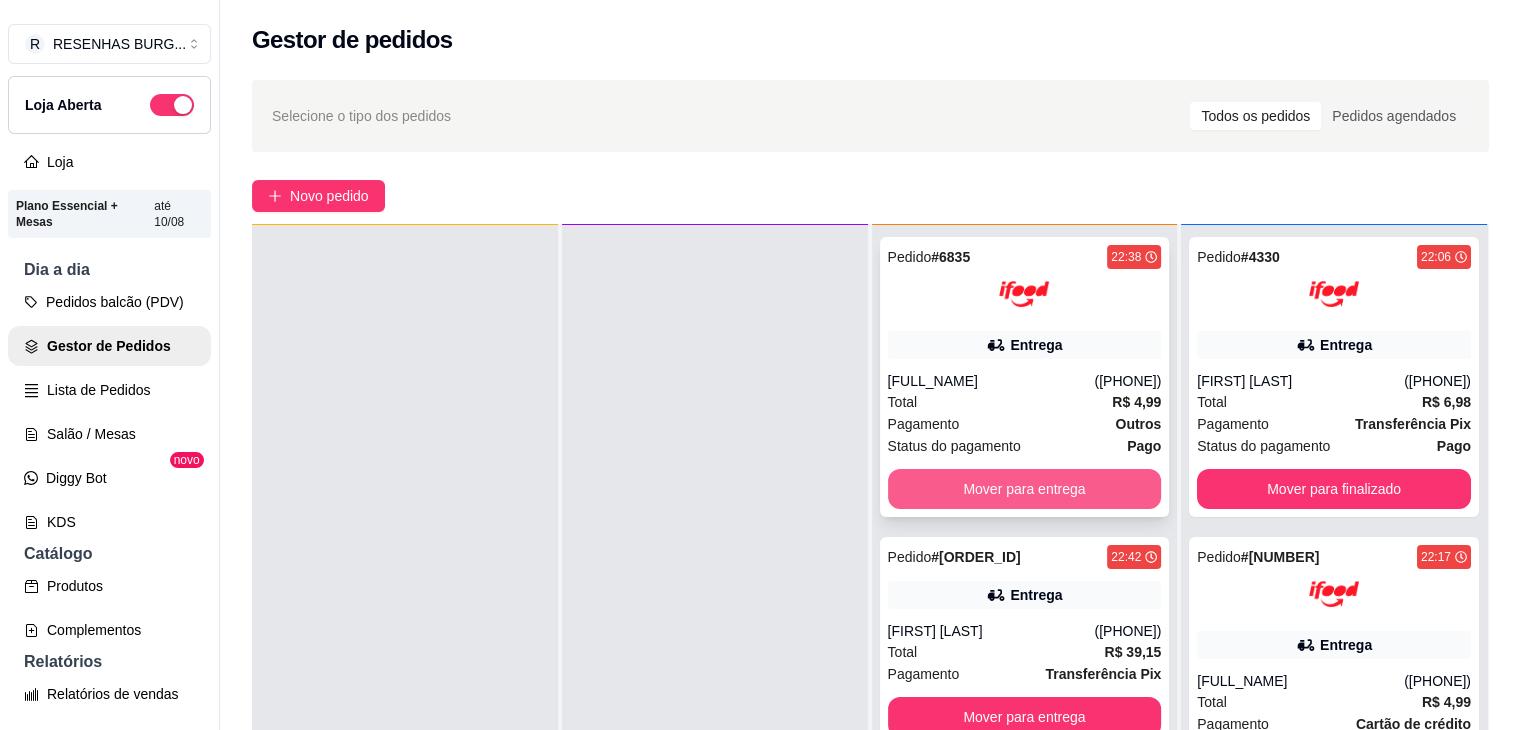 scroll, scrollTop: 56, scrollLeft: 0, axis: vertical 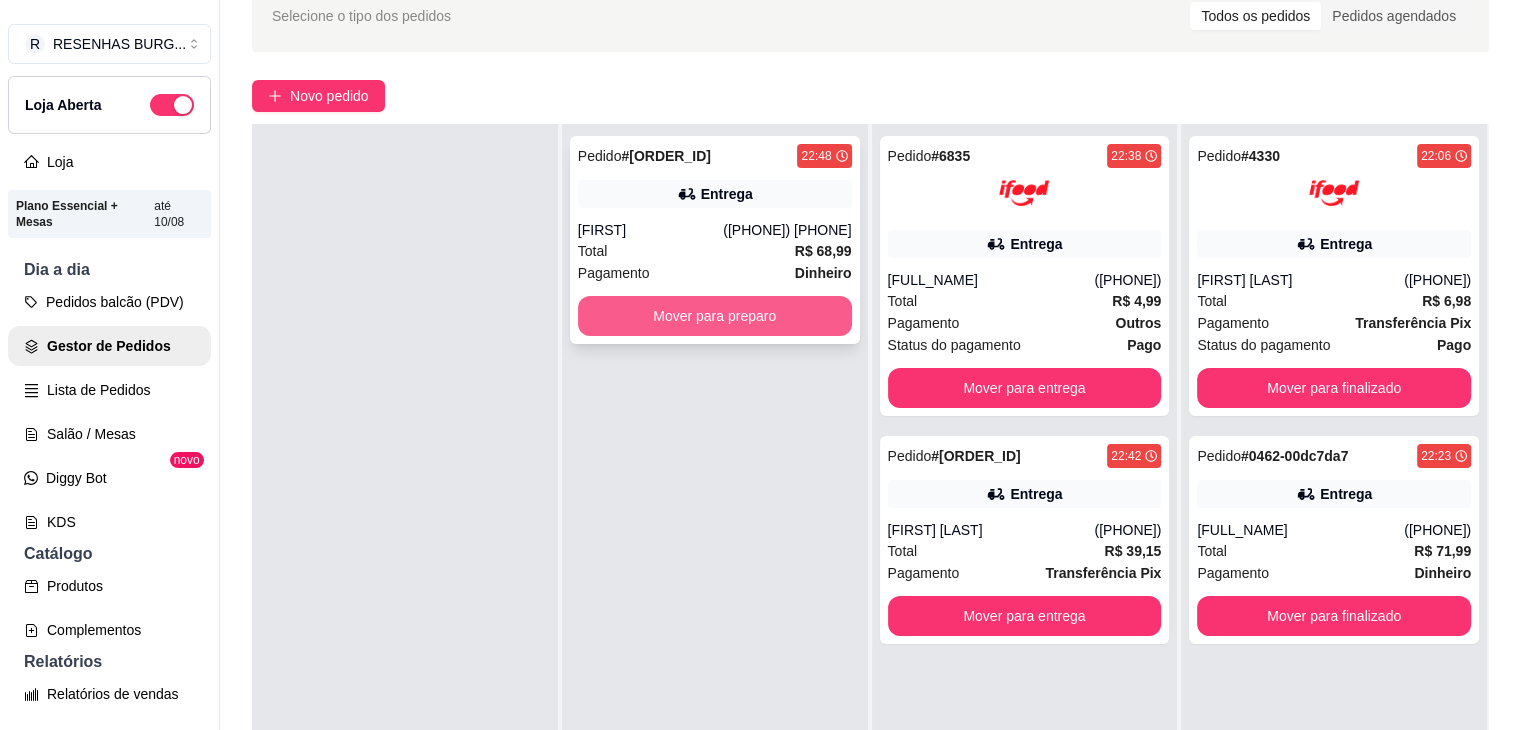 click on "Mover para preparo" at bounding box center (715, 316) 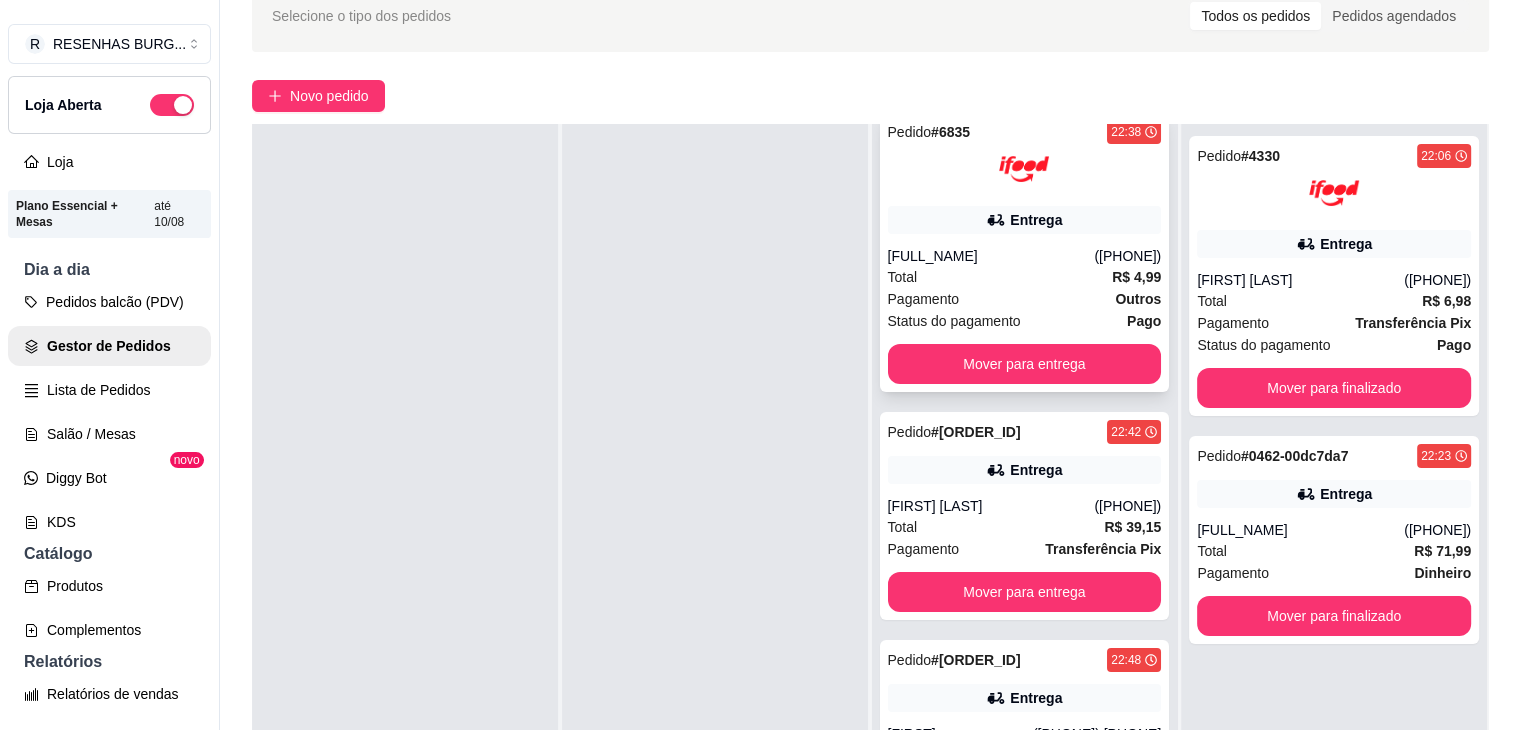 scroll, scrollTop: 46, scrollLeft: 0, axis: vertical 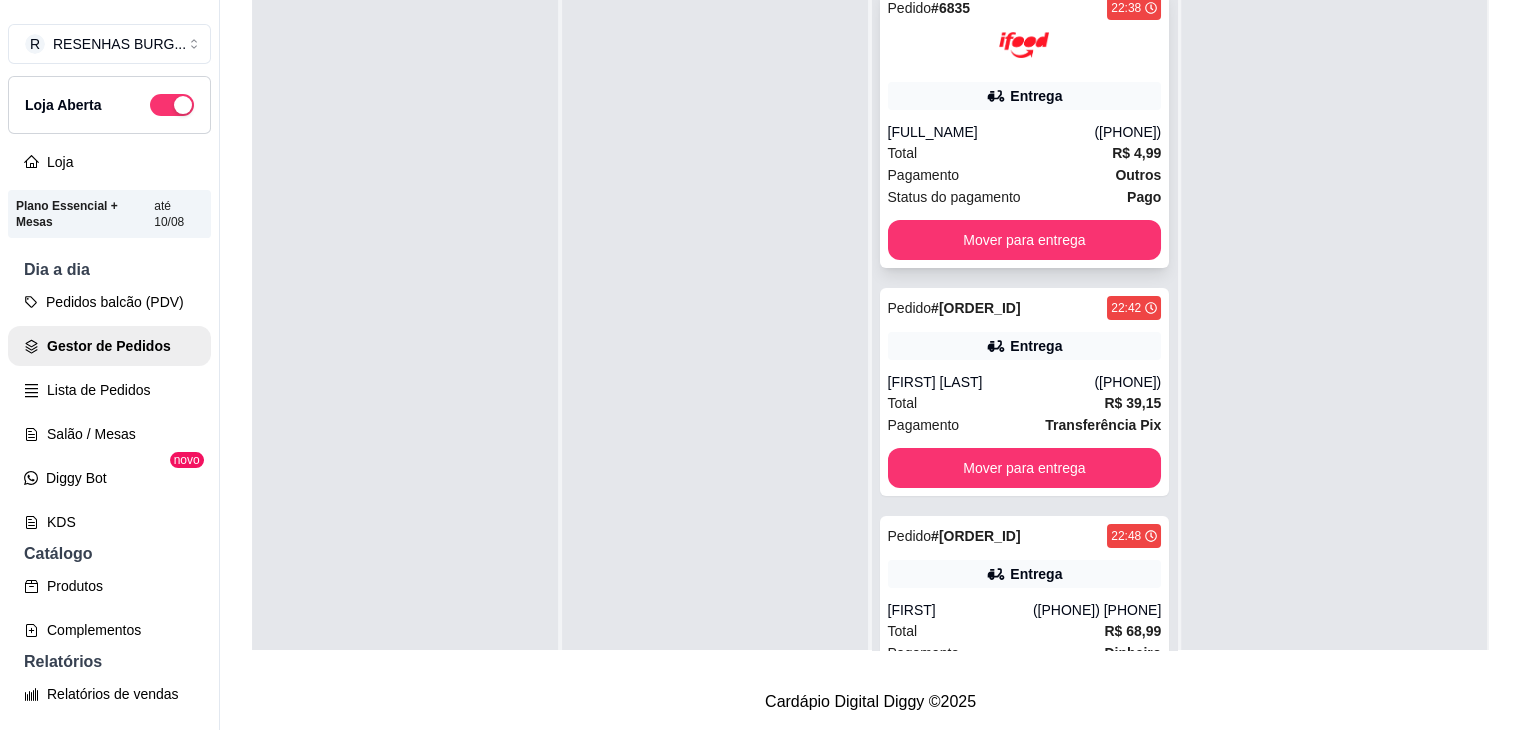 click on "Pedido # 6835 22:38 Entrega [FIRST] [LAST] ([PHONE]) Total R$ 4,99 Pagamento Outros Status do pagamento Pago Mover para entrega" at bounding box center [1025, 128] 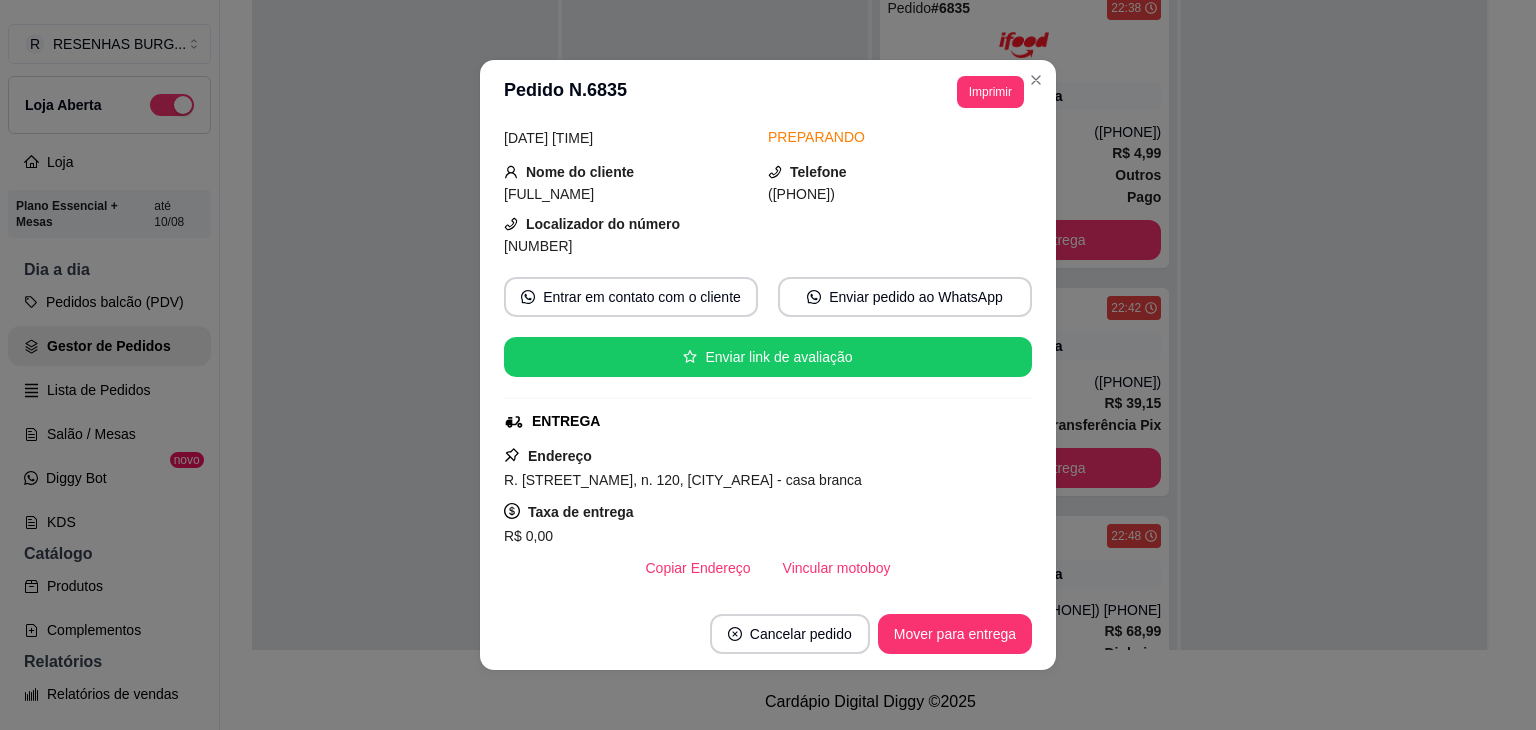 scroll, scrollTop: 200, scrollLeft: 0, axis: vertical 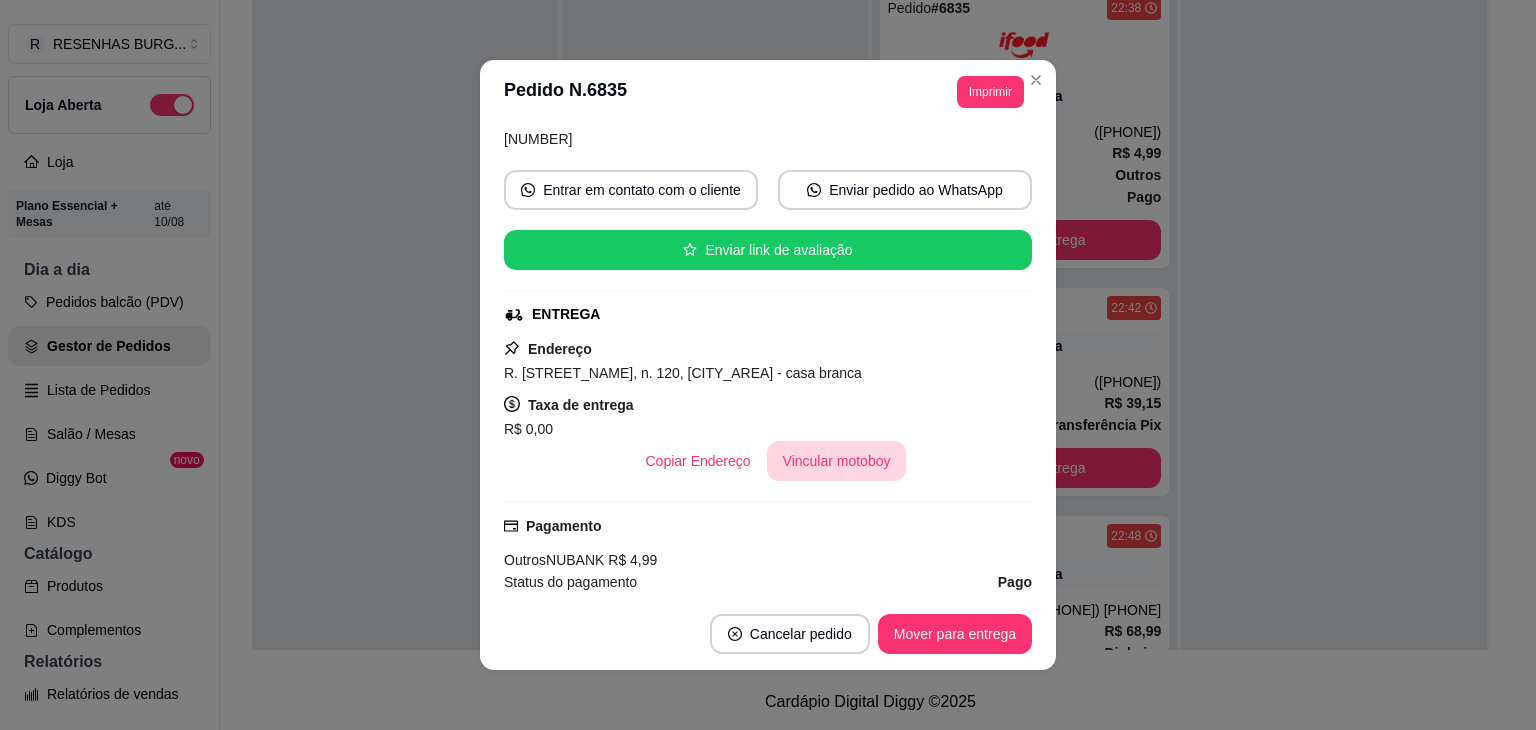 click on "Vincular motoboy" at bounding box center (837, 461) 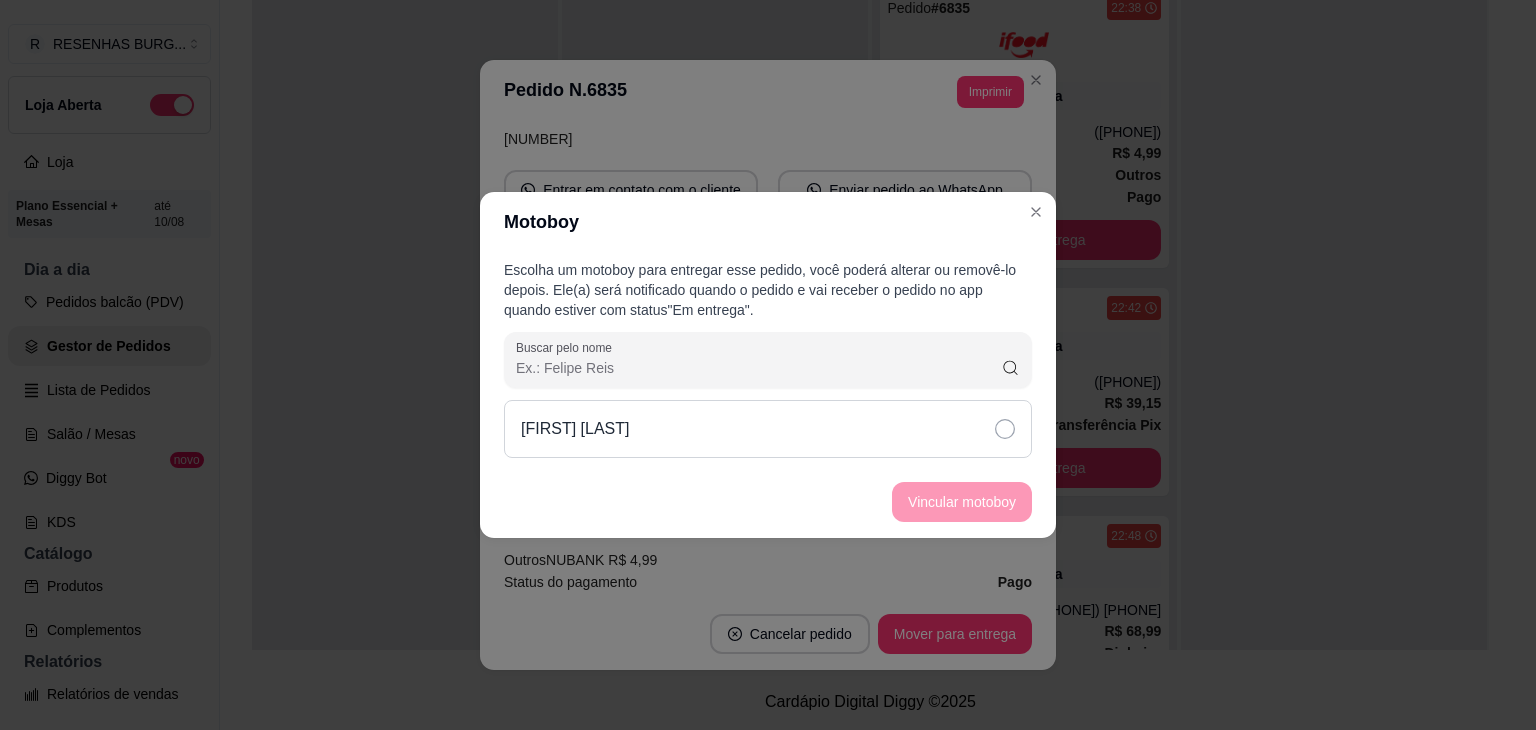 click on "[FIRST] [LAST]" at bounding box center (768, 429) 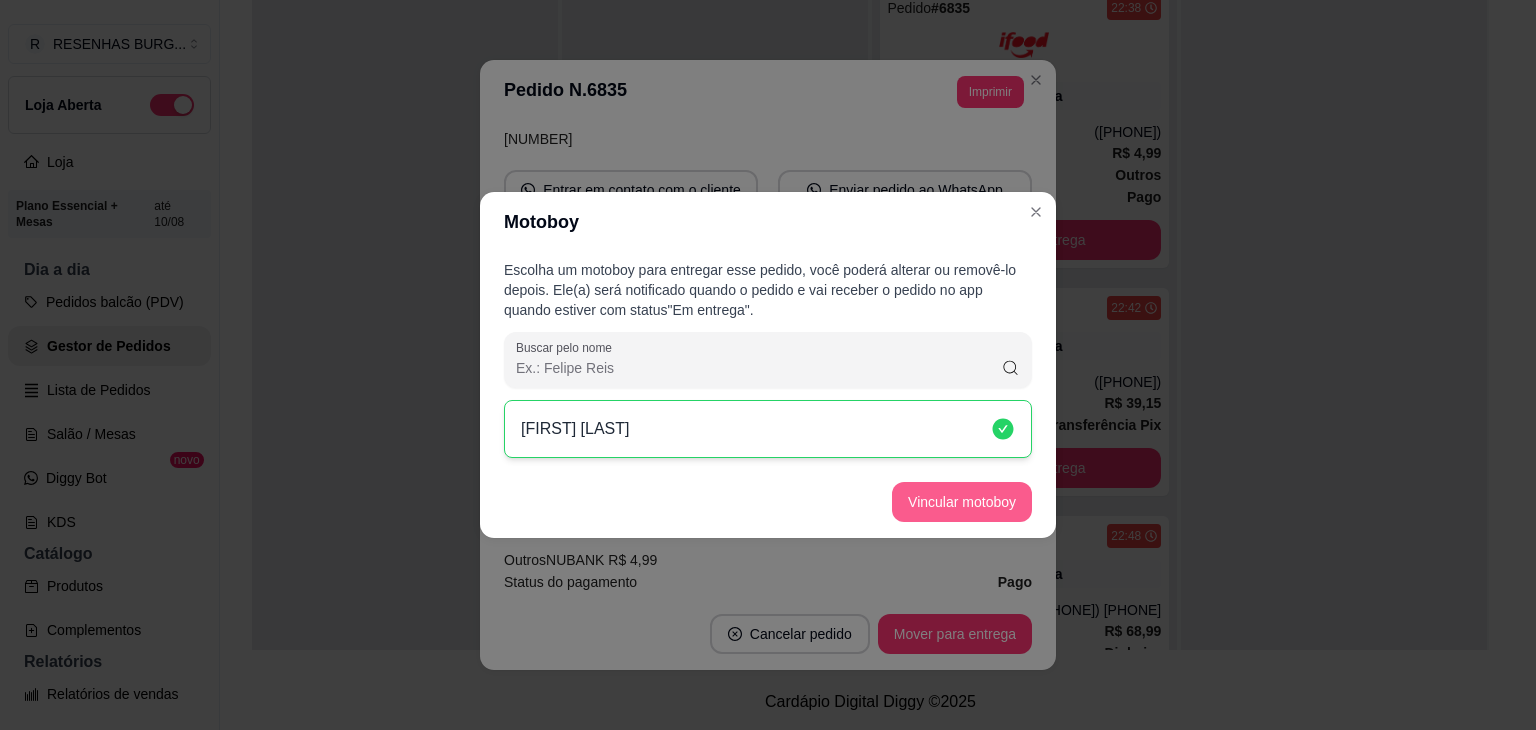 click on "Vincular motoboy" at bounding box center [962, 502] 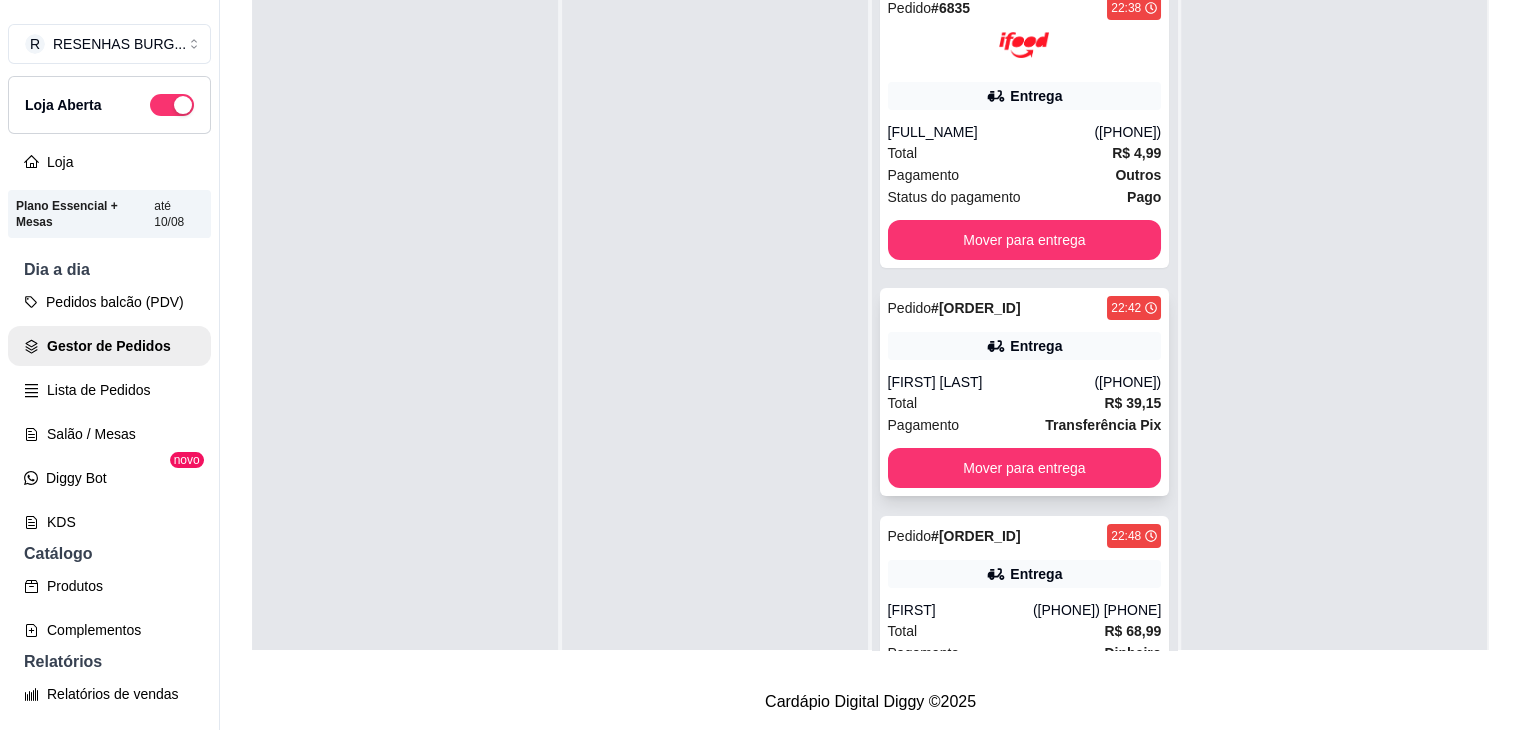 click on "[FIRST] [LAST]" at bounding box center (991, 382) 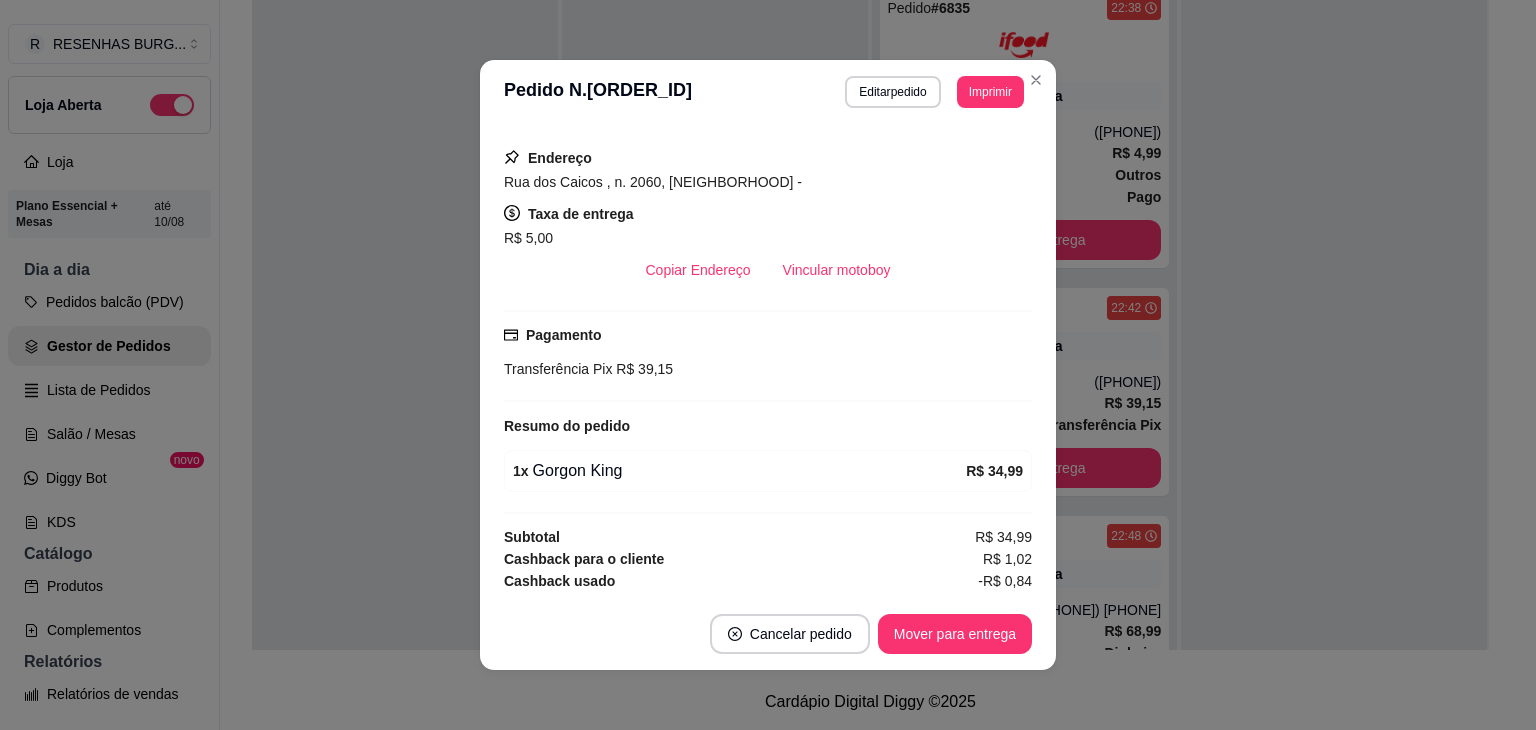 scroll, scrollTop: 360, scrollLeft: 0, axis: vertical 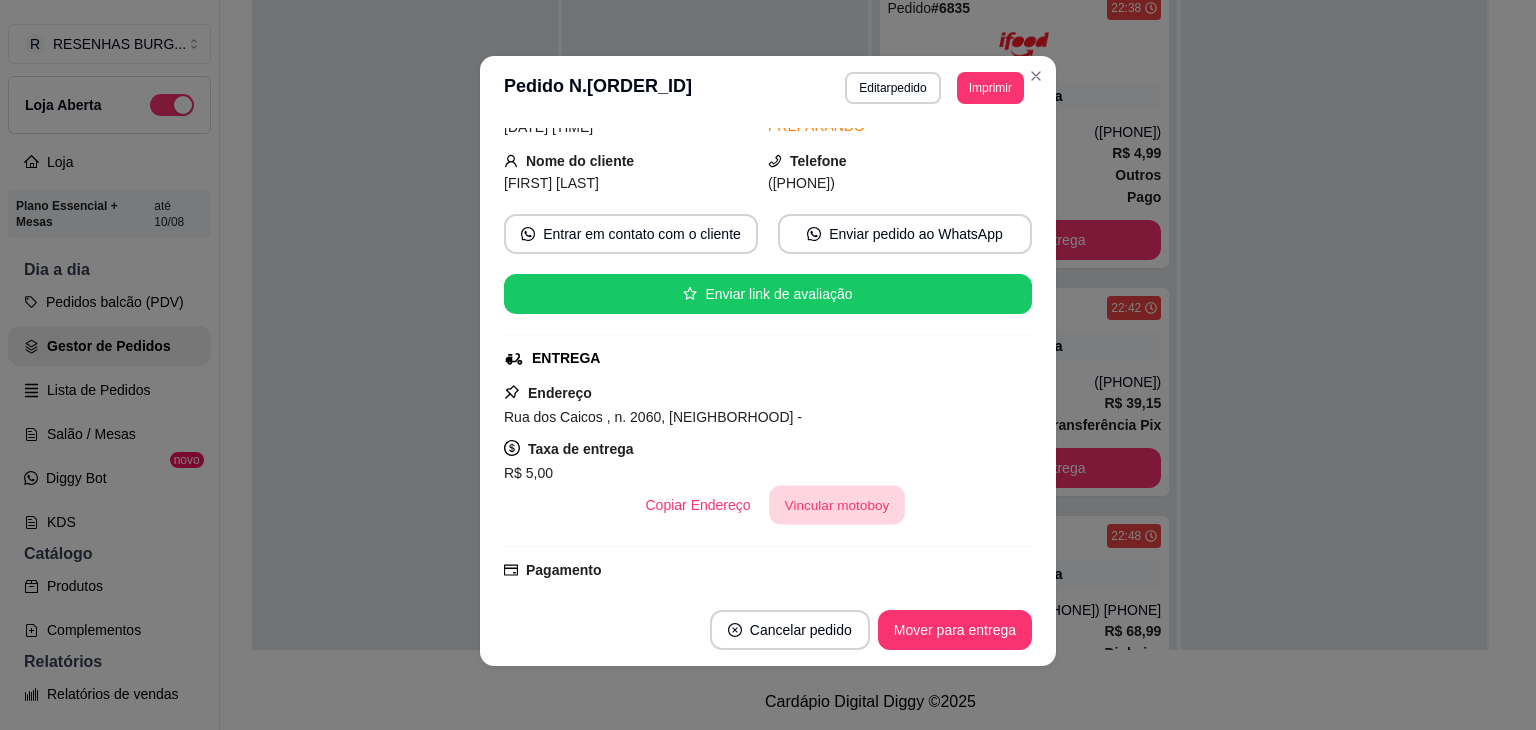click on "Vincular motoboy" at bounding box center (837, 505) 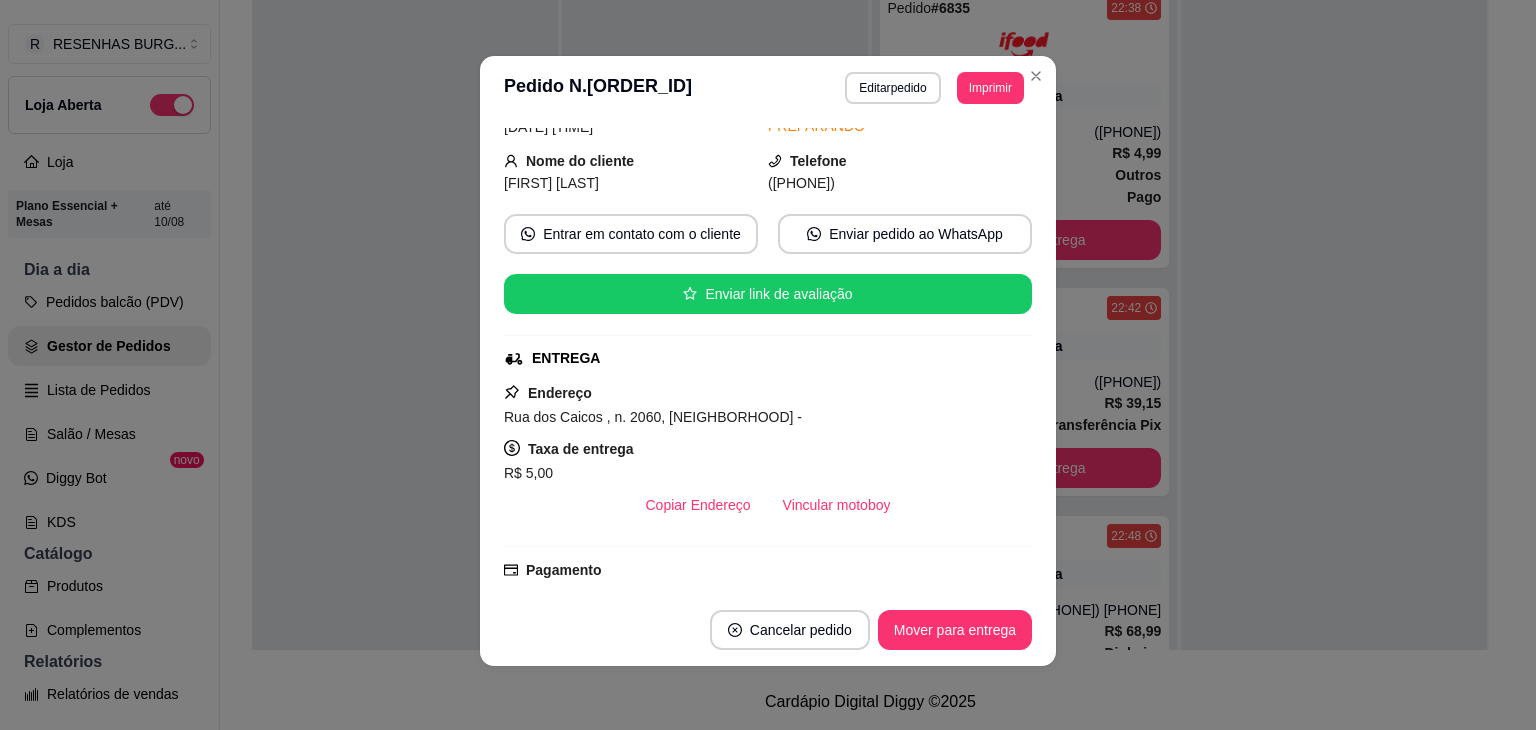 click on "[FIRST] [LAST]" at bounding box center (768, 429) 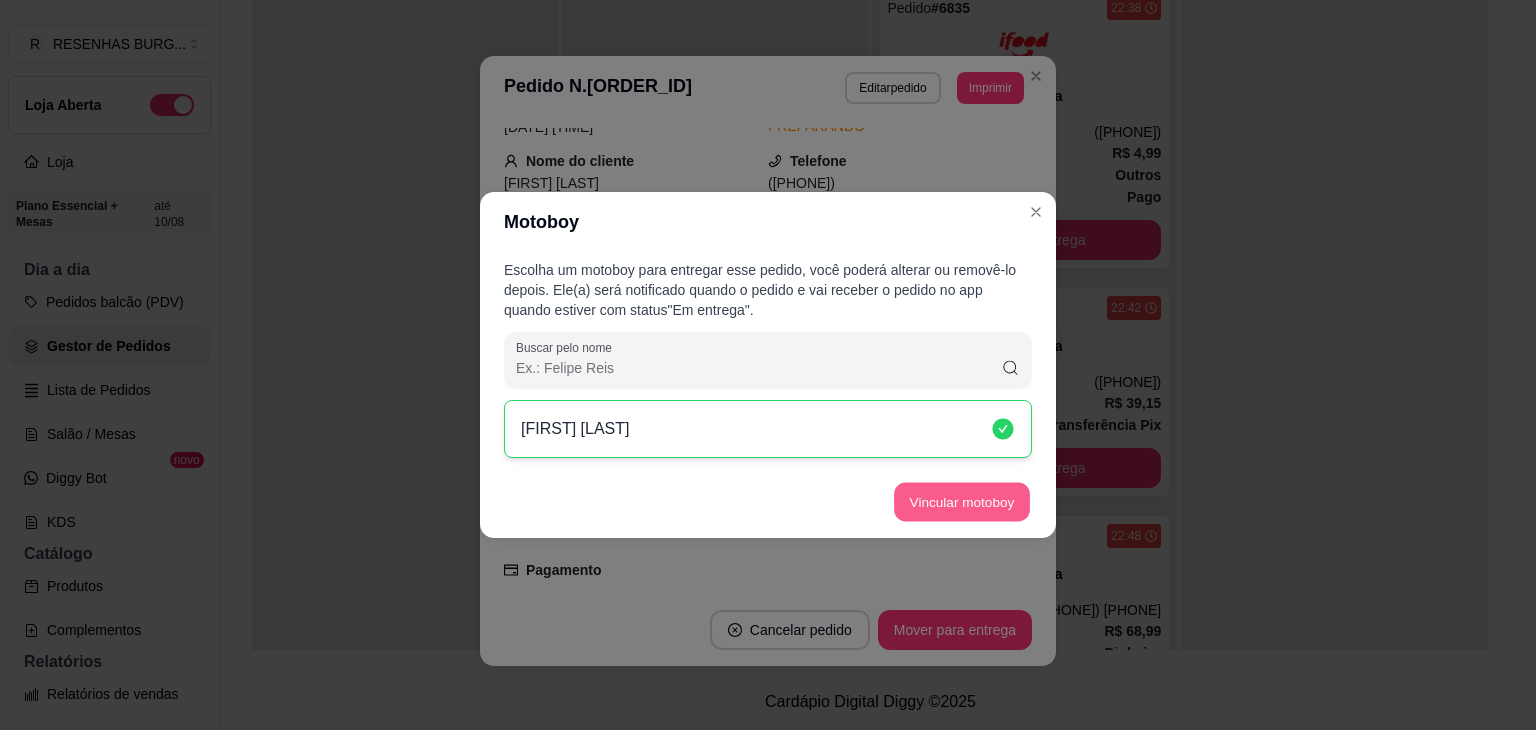 click on "Vincular motoboy" at bounding box center [962, 502] 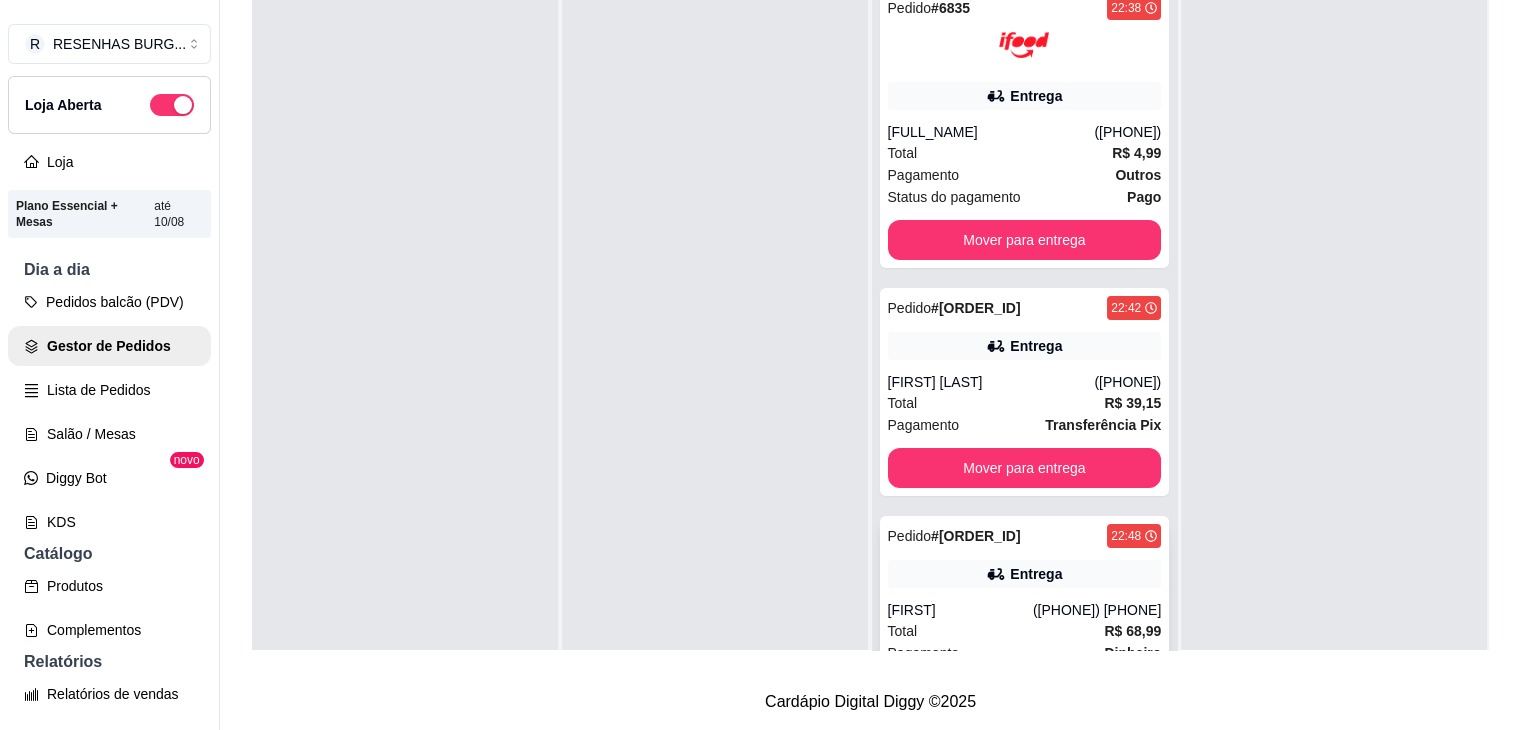 click on "Entrega" at bounding box center [1025, 574] 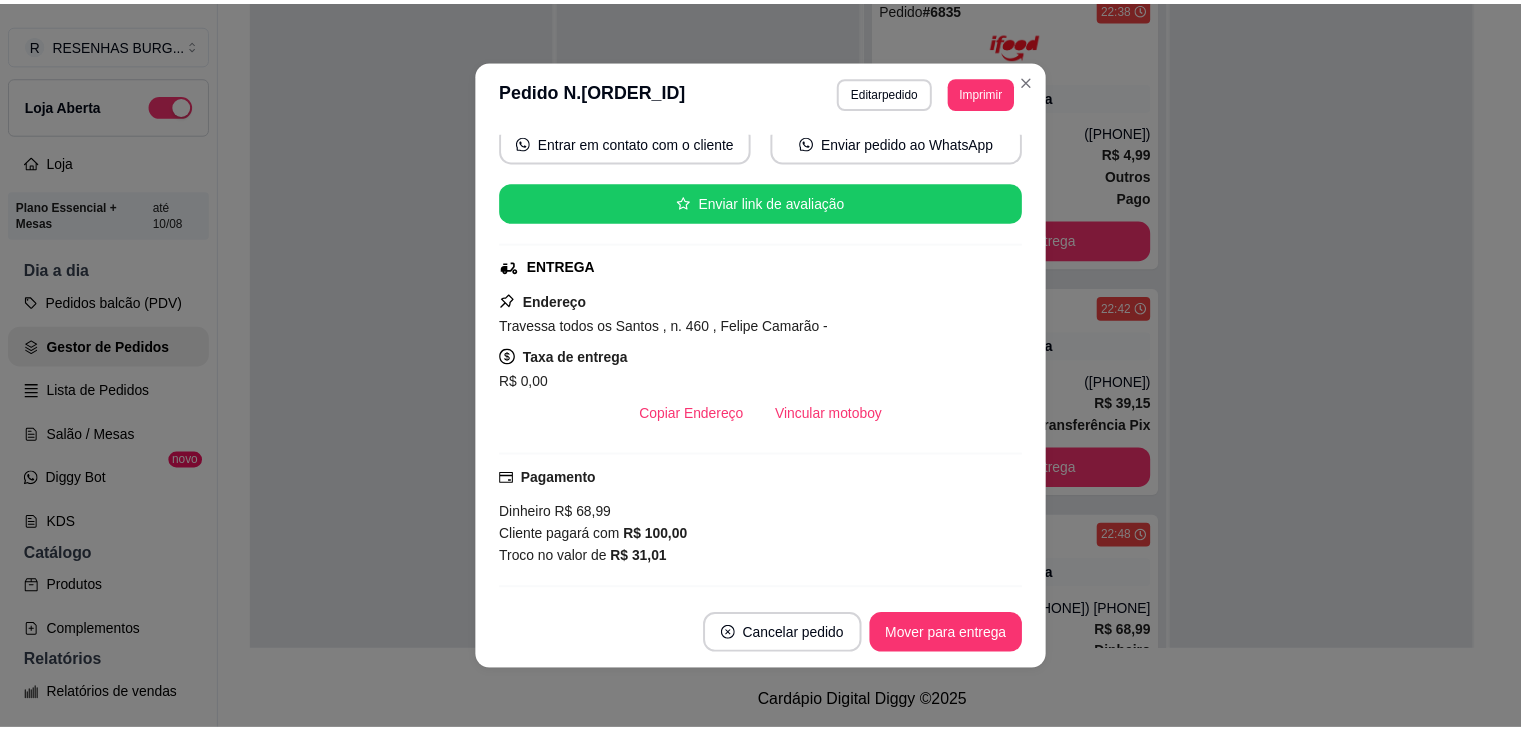 scroll, scrollTop: 200, scrollLeft: 0, axis: vertical 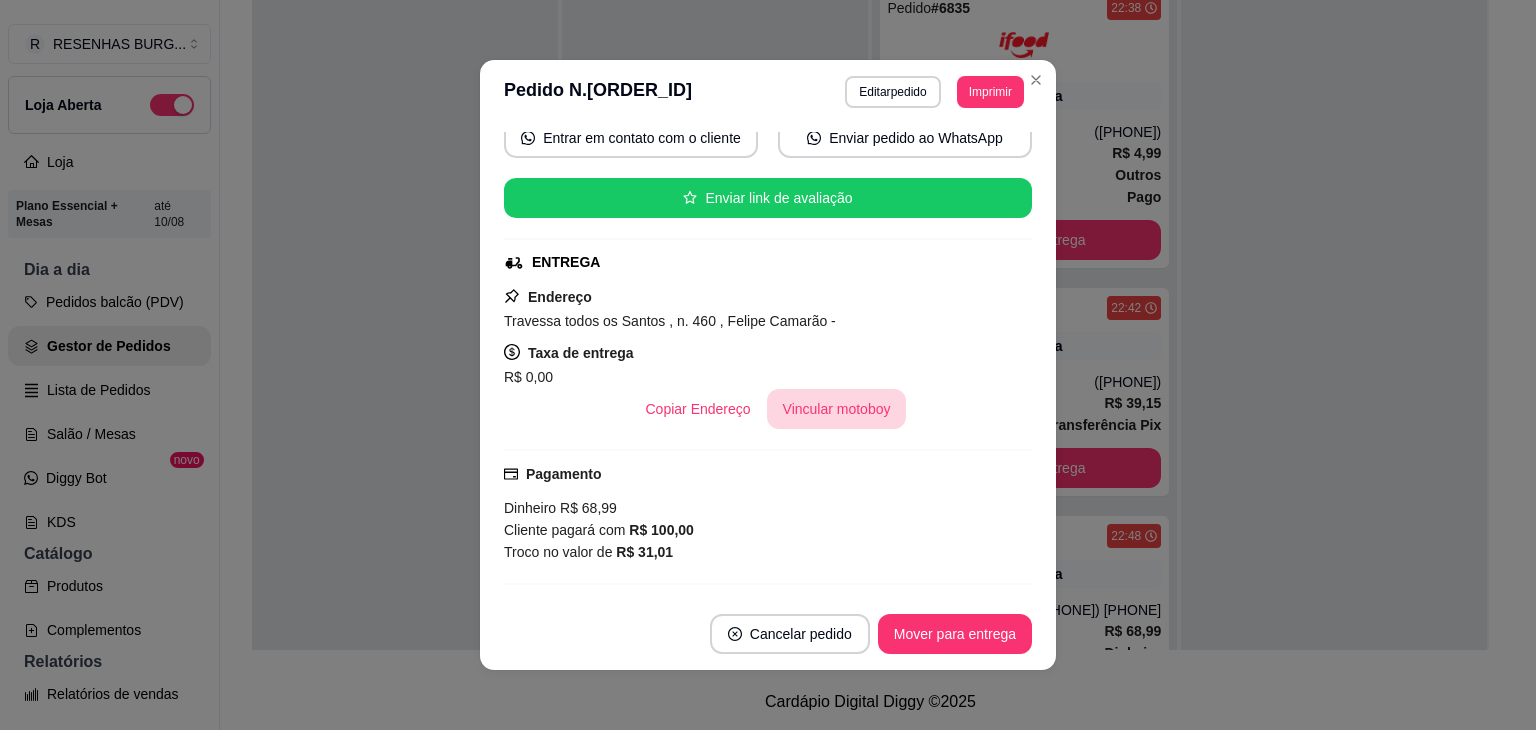 click on "Vincular motoboy" at bounding box center [837, 409] 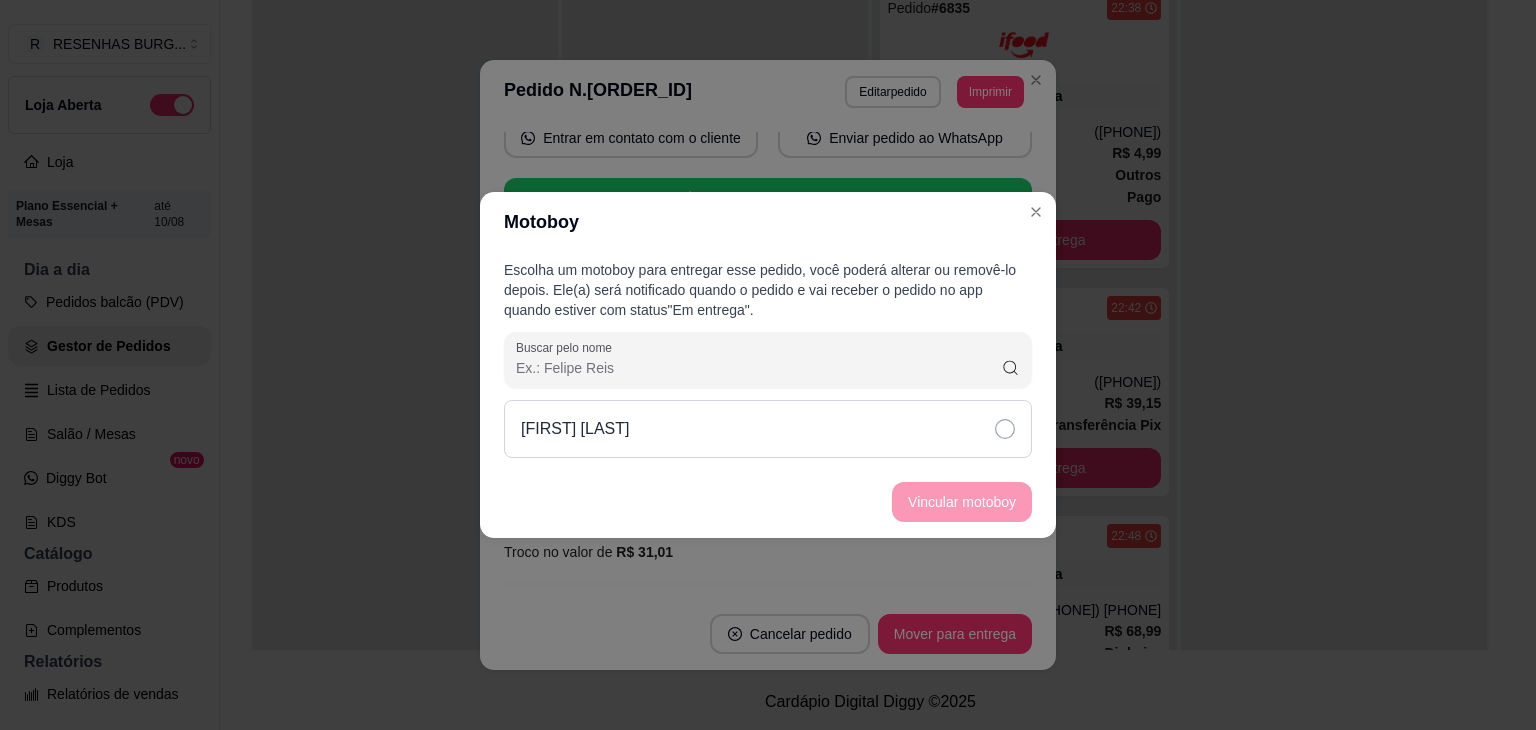 click on "[FIRST] [LAST]" at bounding box center (768, 429) 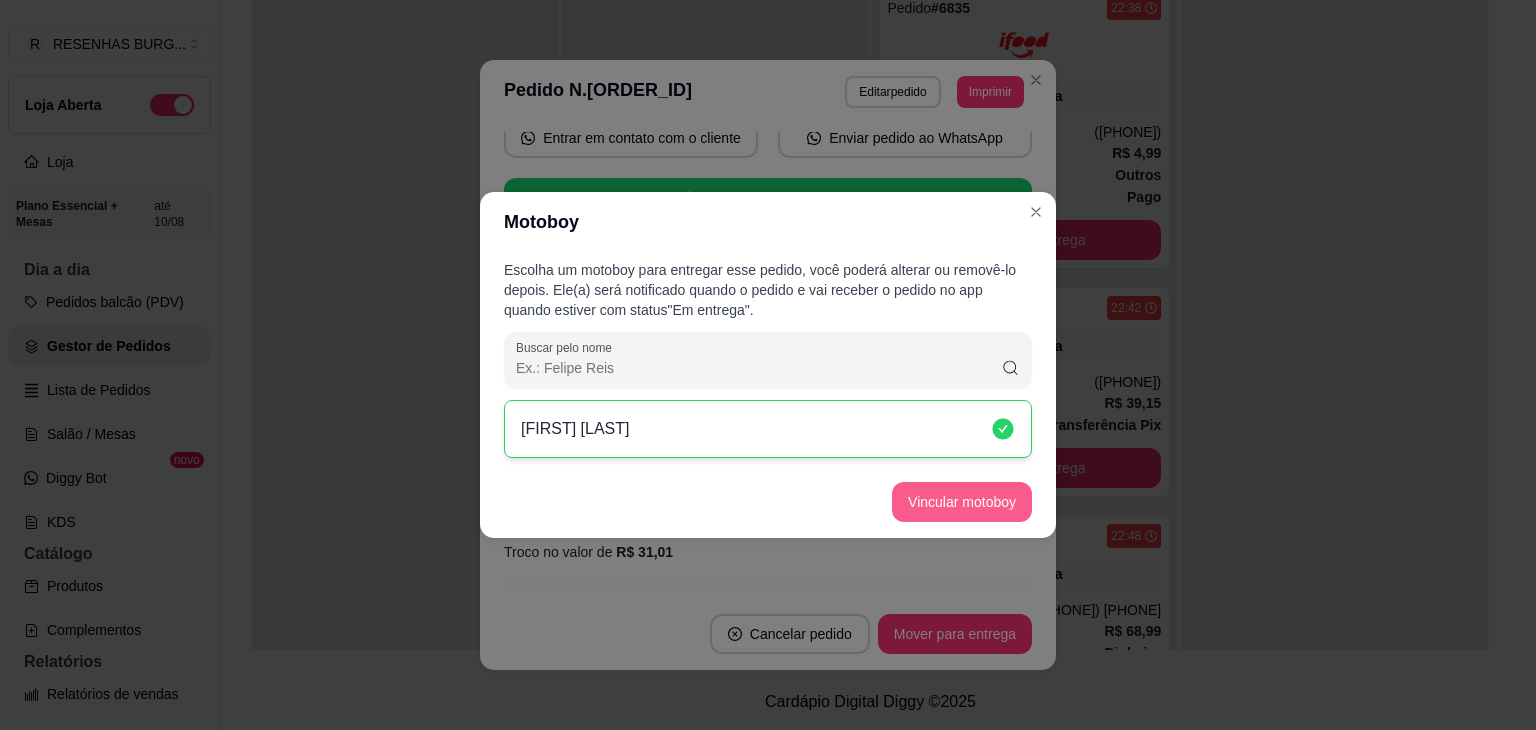 click on "Vincular motoboy" at bounding box center (962, 502) 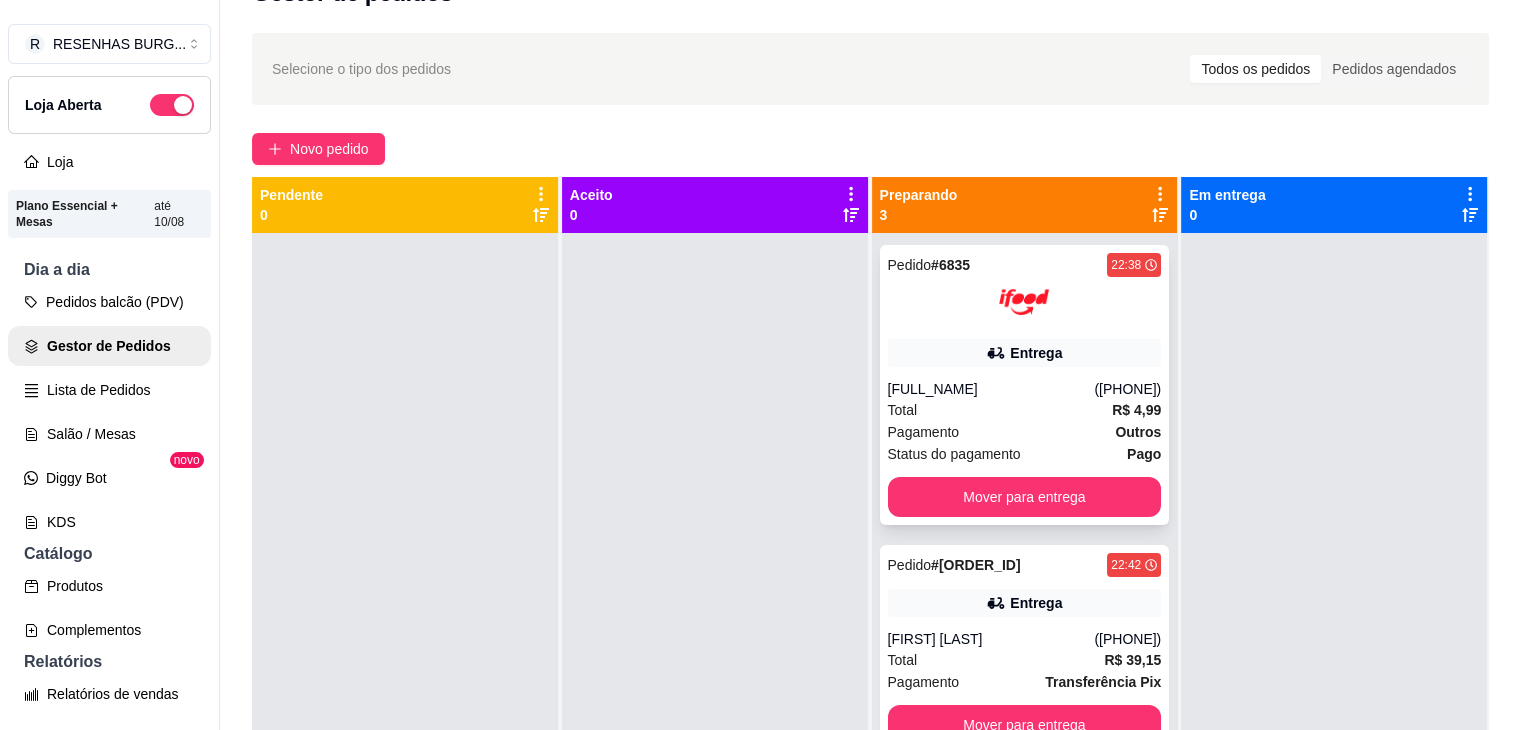 scroll, scrollTop: 0, scrollLeft: 0, axis: both 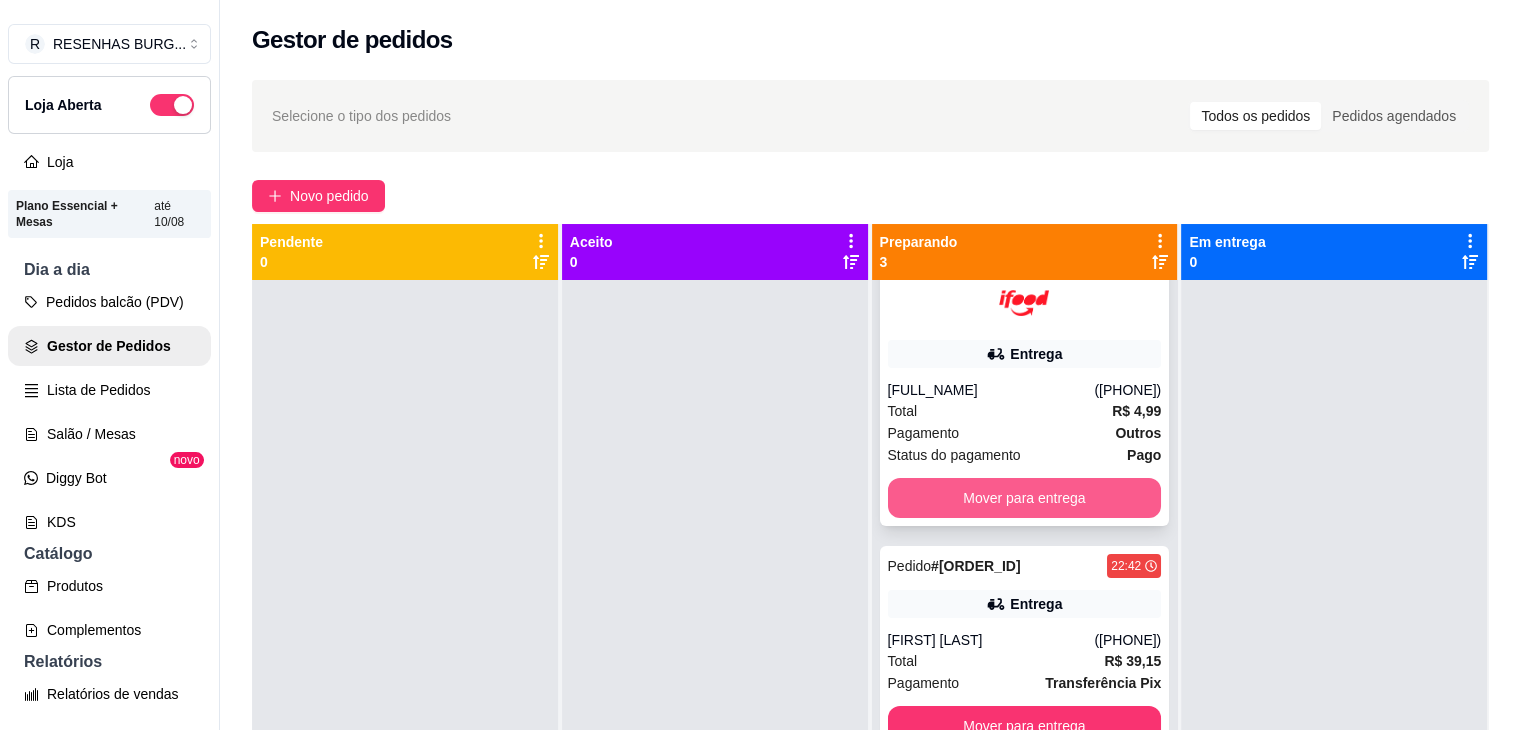 click on "Mover para entrega" at bounding box center [1025, 498] 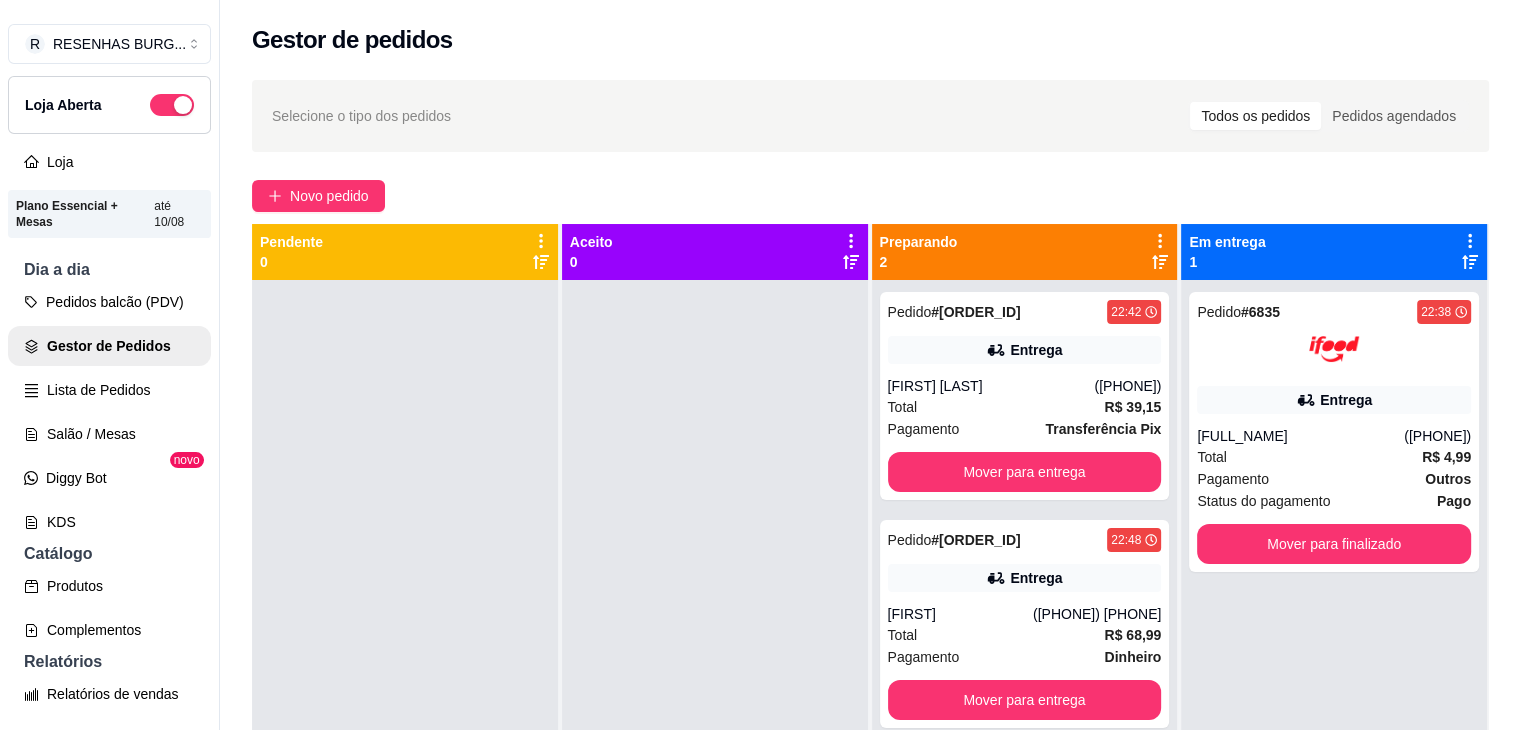 scroll, scrollTop: 56, scrollLeft: 0, axis: vertical 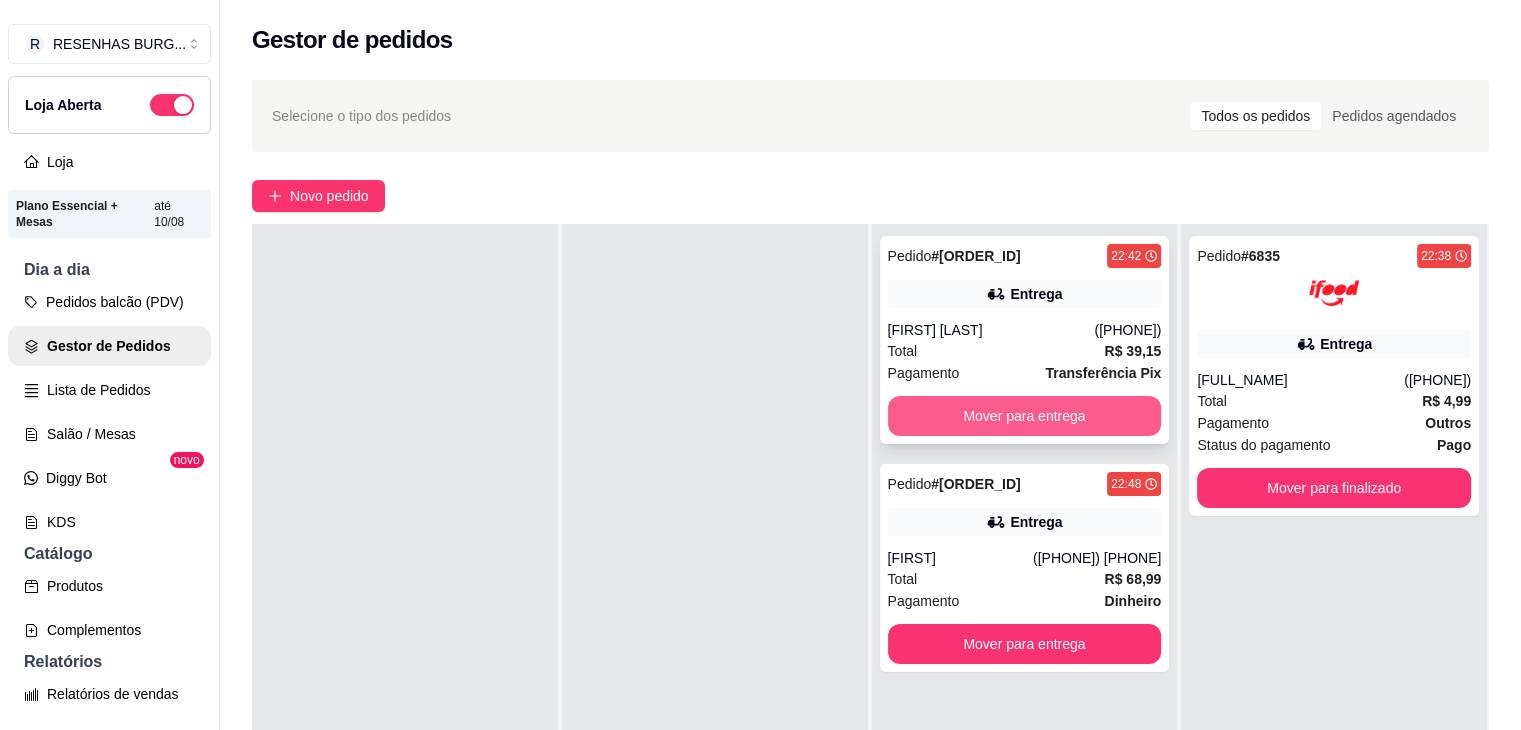 click on "Mover para entrega" at bounding box center [1025, 416] 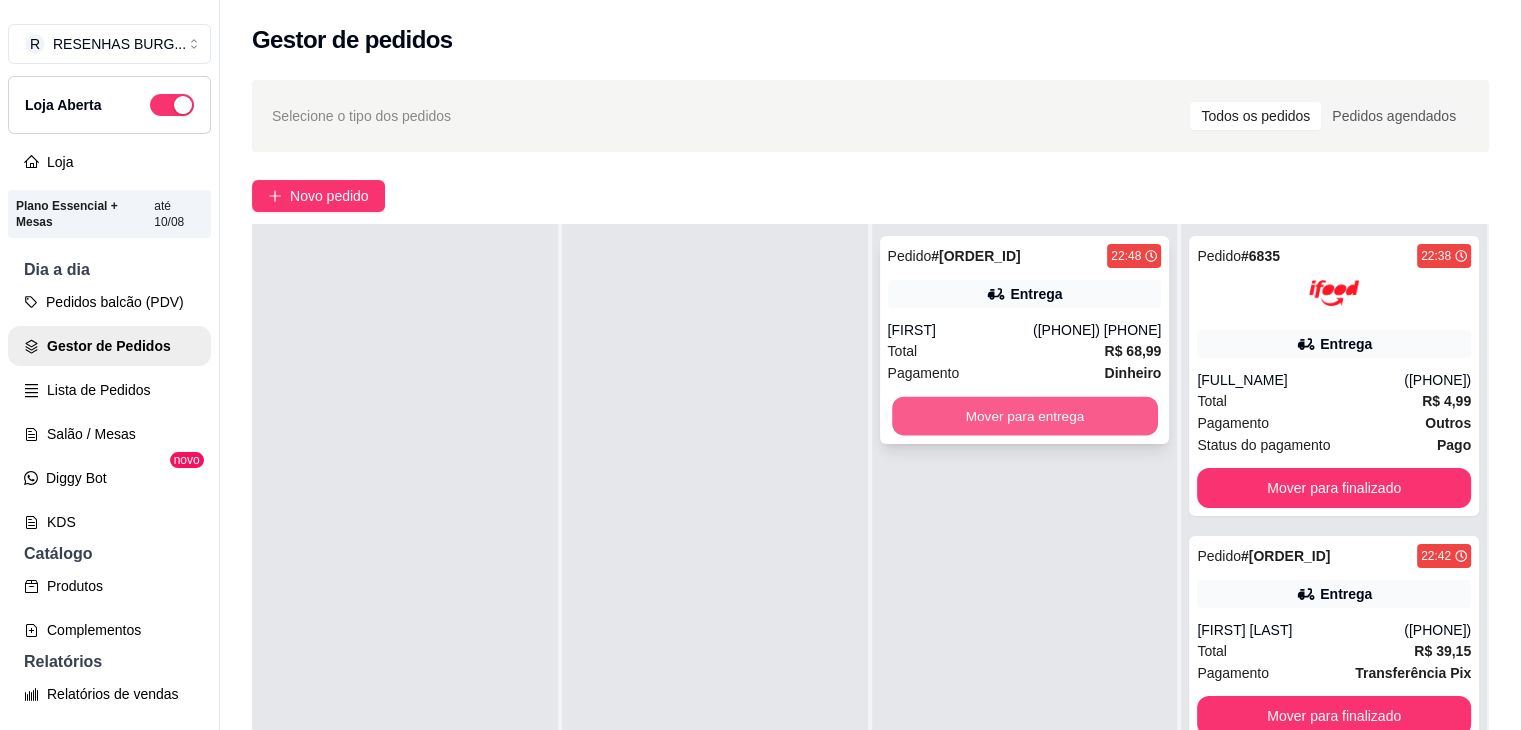 click on "Mover para entrega" at bounding box center [1025, 416] 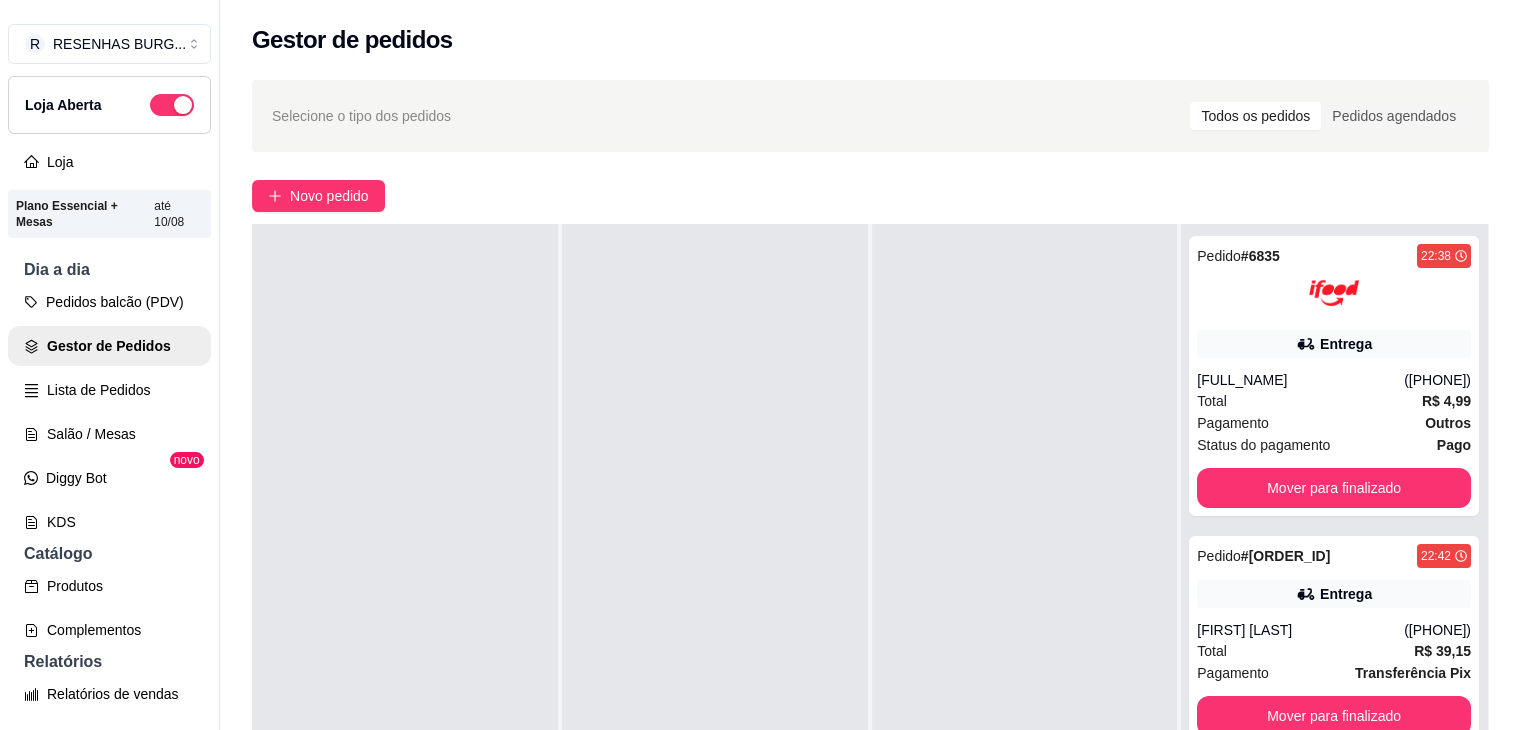 click on "Lista de Pedidos" at bounding box center [109, 390] 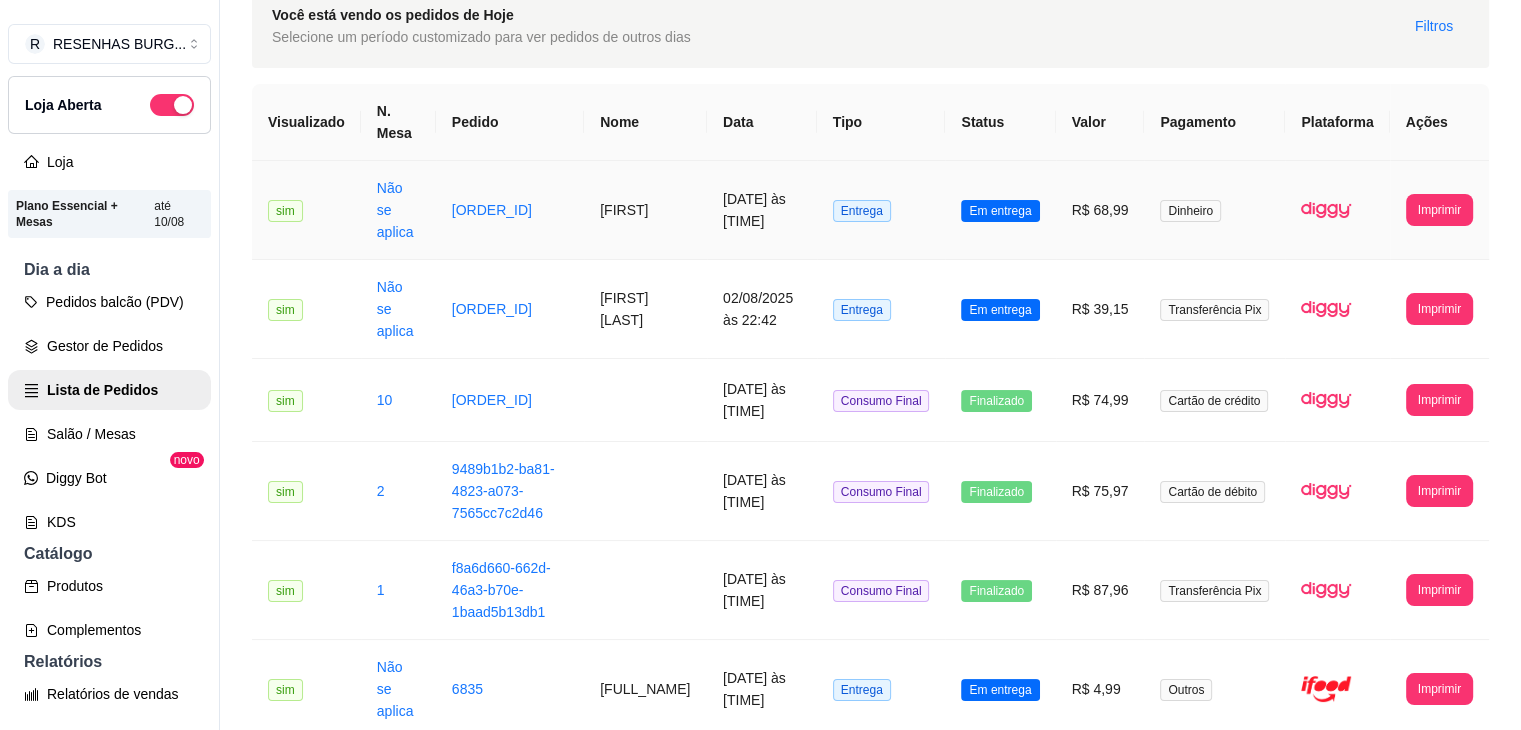 scroll, scrollTop: 0, scrollLeft: 0, axis: both 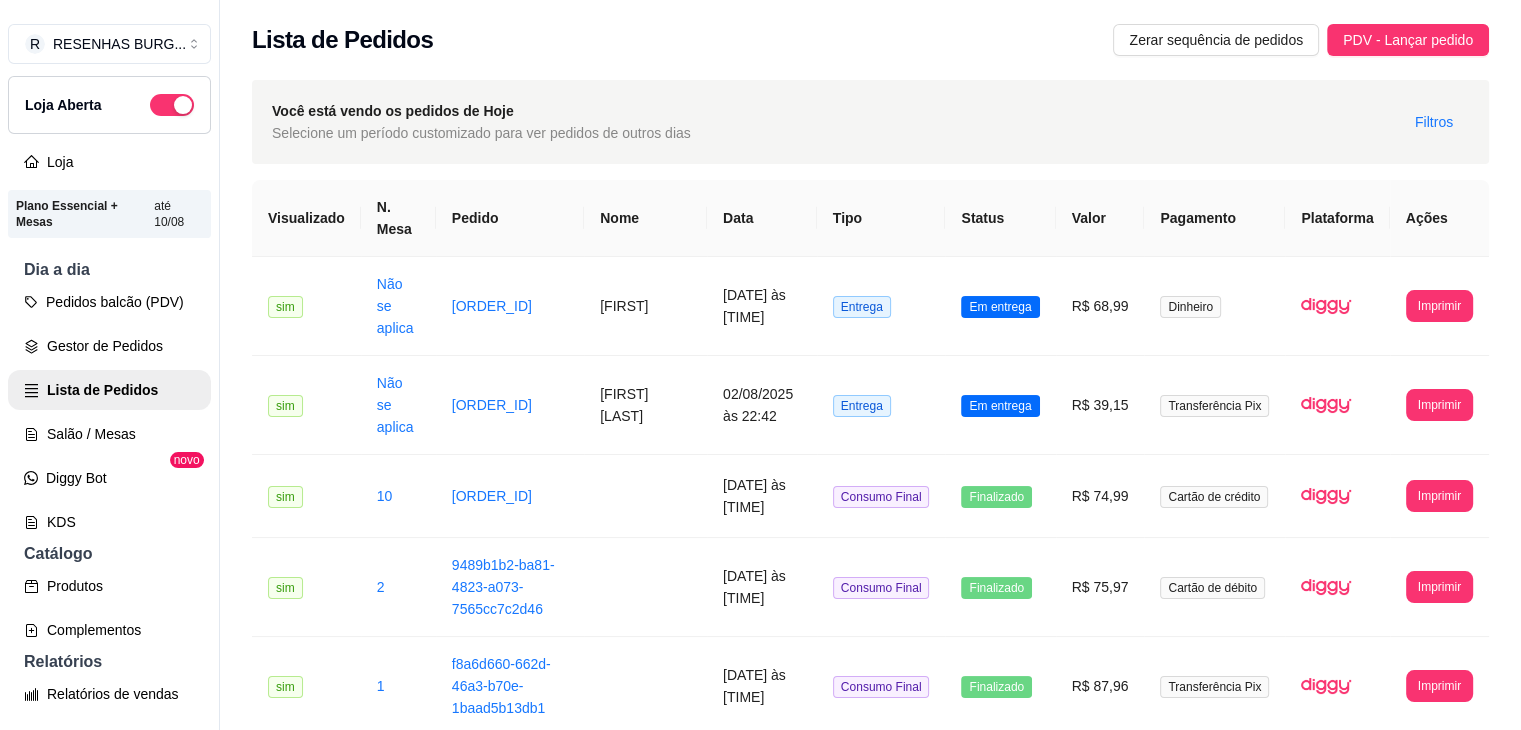 click on "Você está vendo os pedidos de   Hoje Selecione um período customizado para ver pedidos de outros dias Filtros" at bounding box center (870, 122) 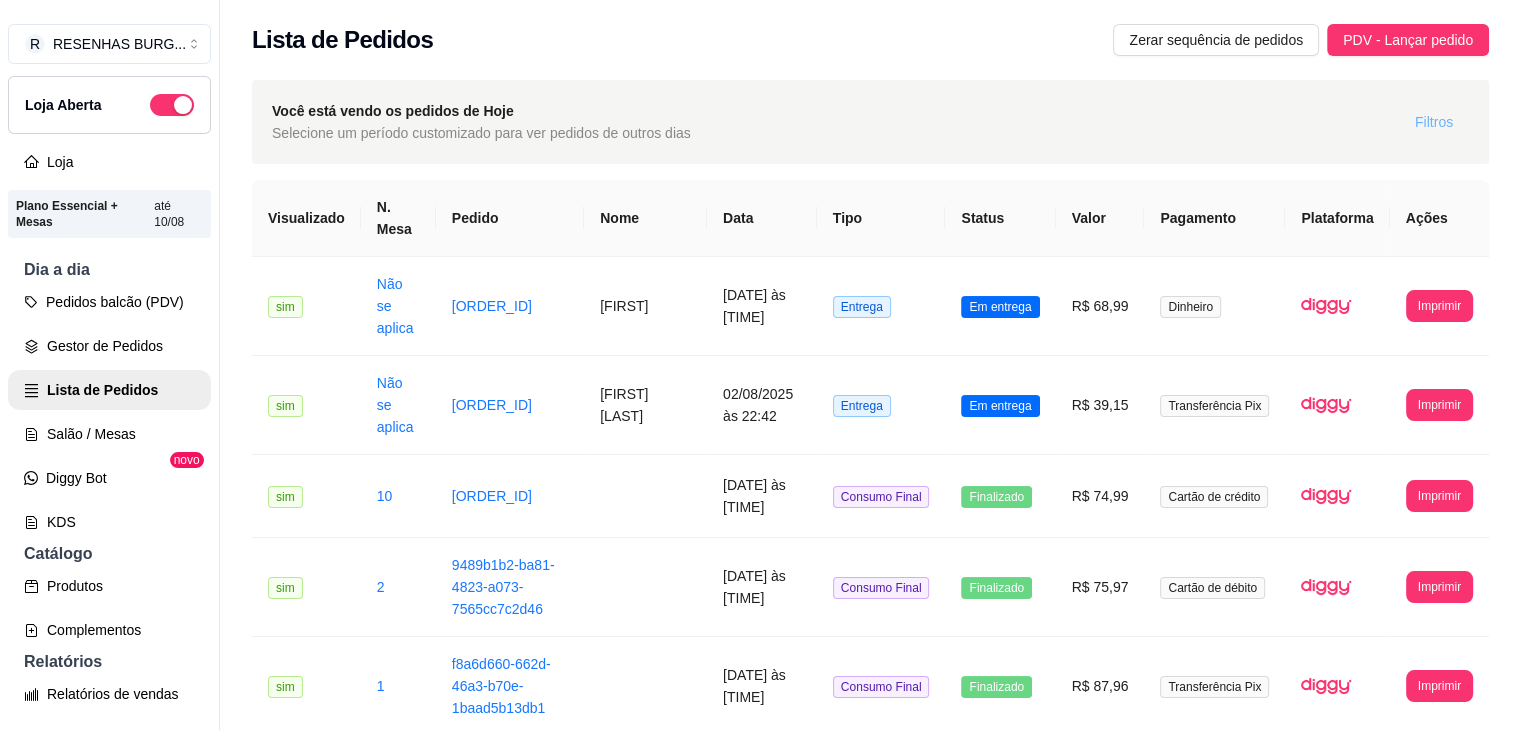 click on "Filtros" at bounding box center [1434, 122] 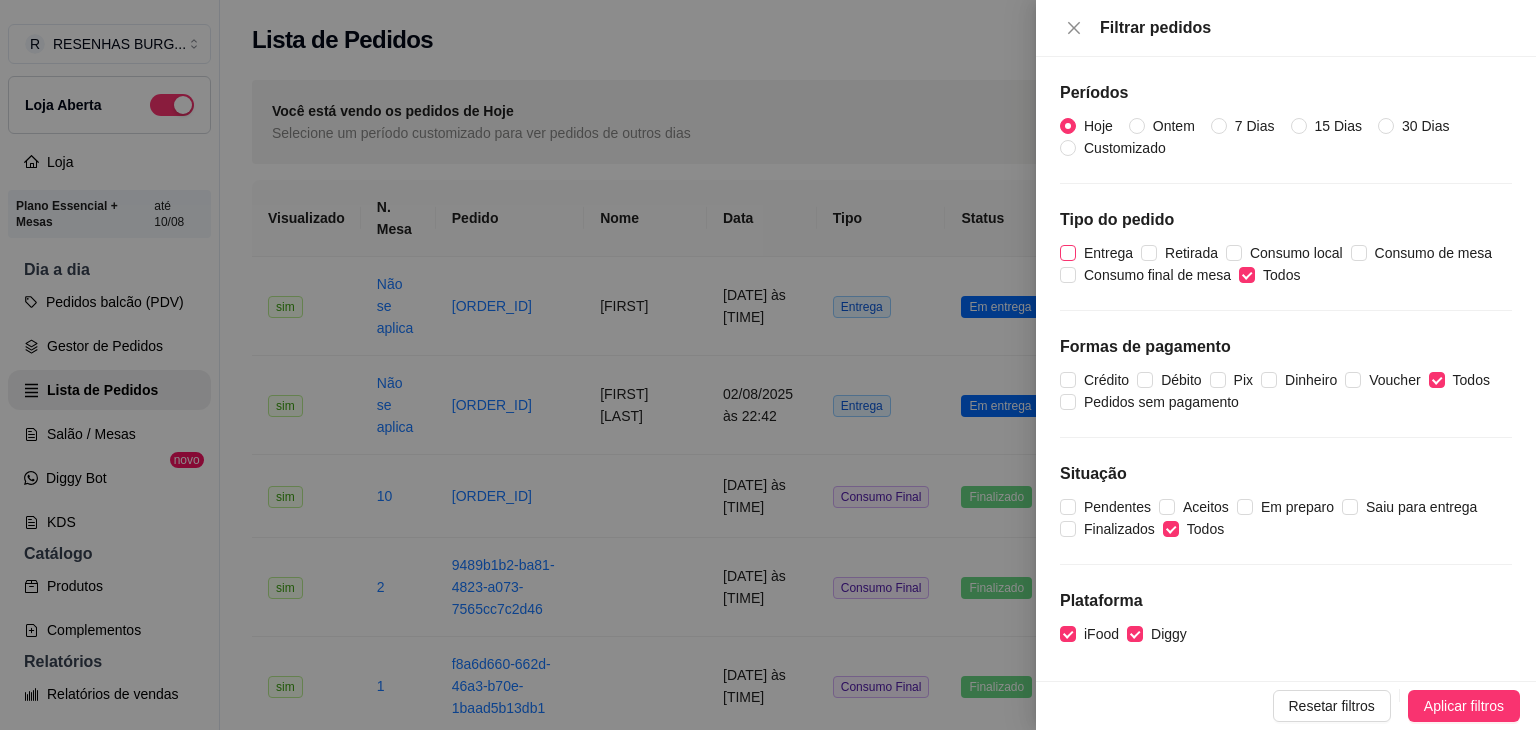 click on "Entrega" at bounding box center (1068, 253) 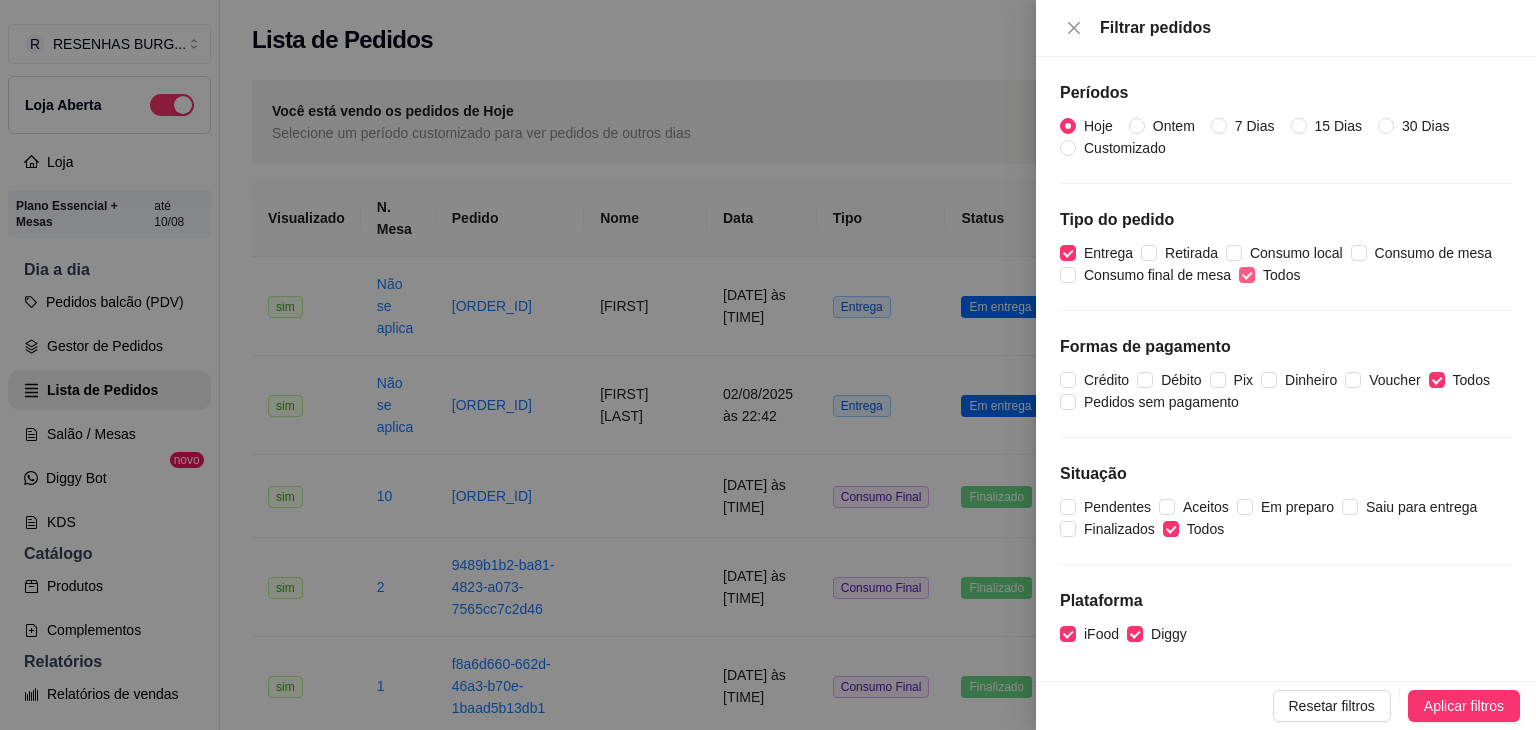 click on "Todos" at bounding box center (1273, 275) 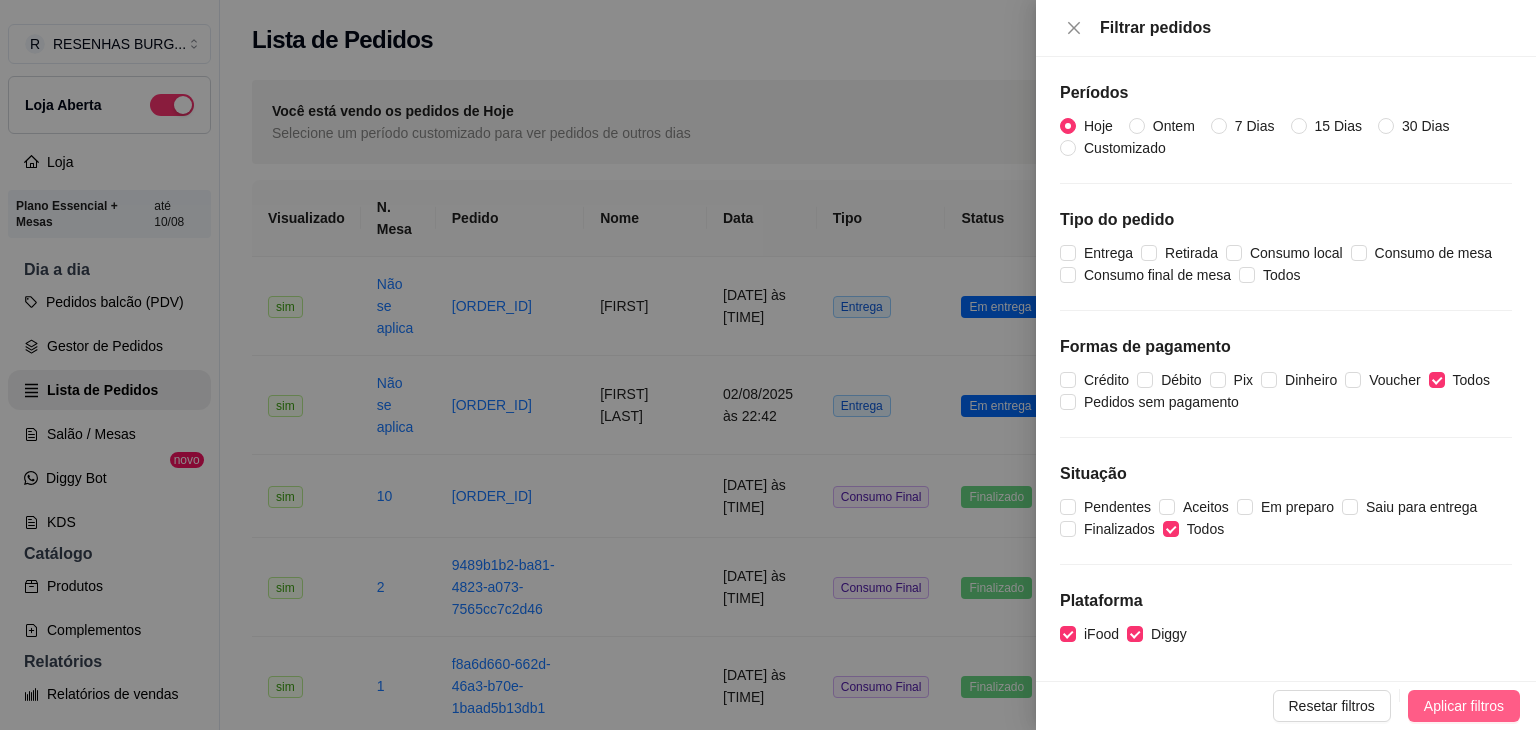 click on "Aplicar filtros" at bounding box center [1464, 706] 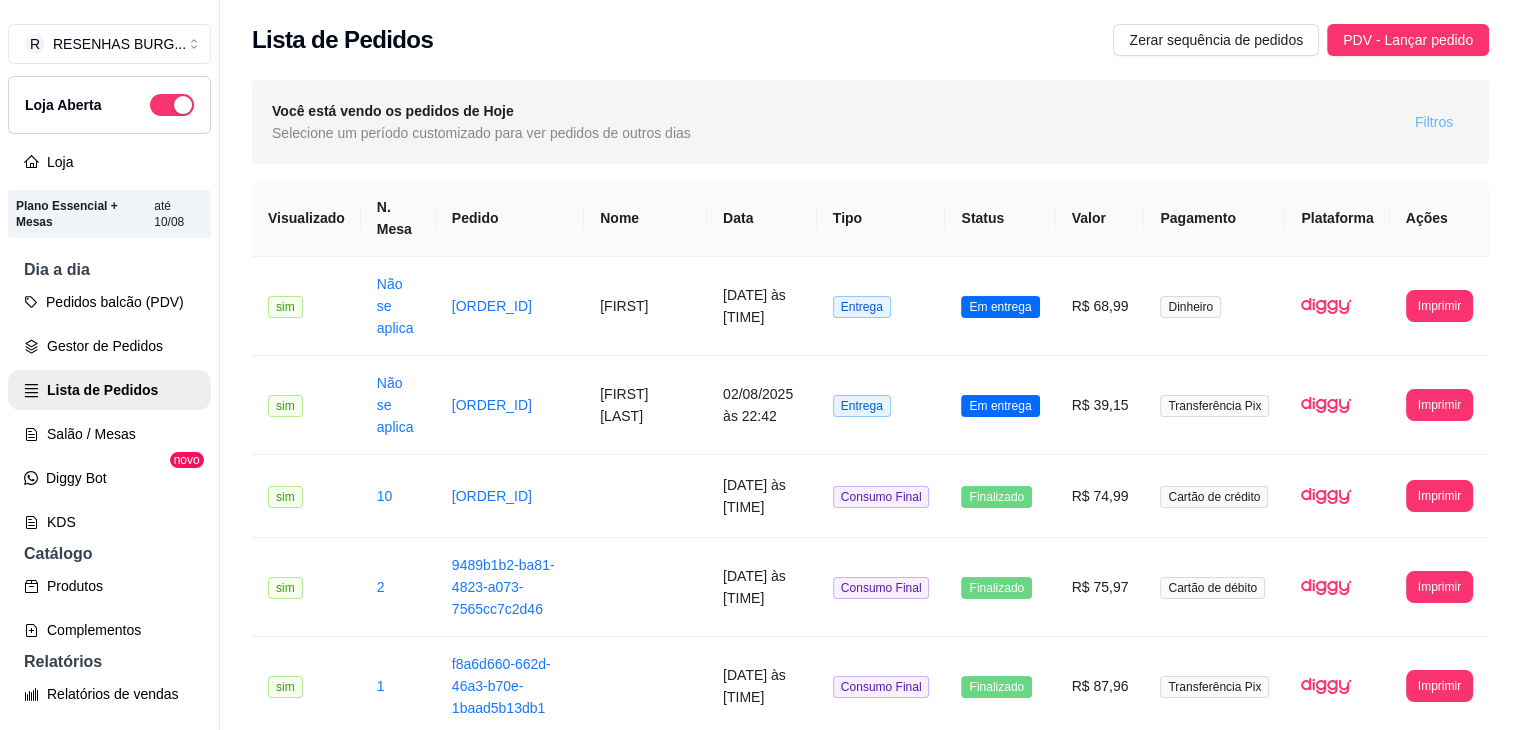 click on "Filtros" at bounding box center [1434, 122] 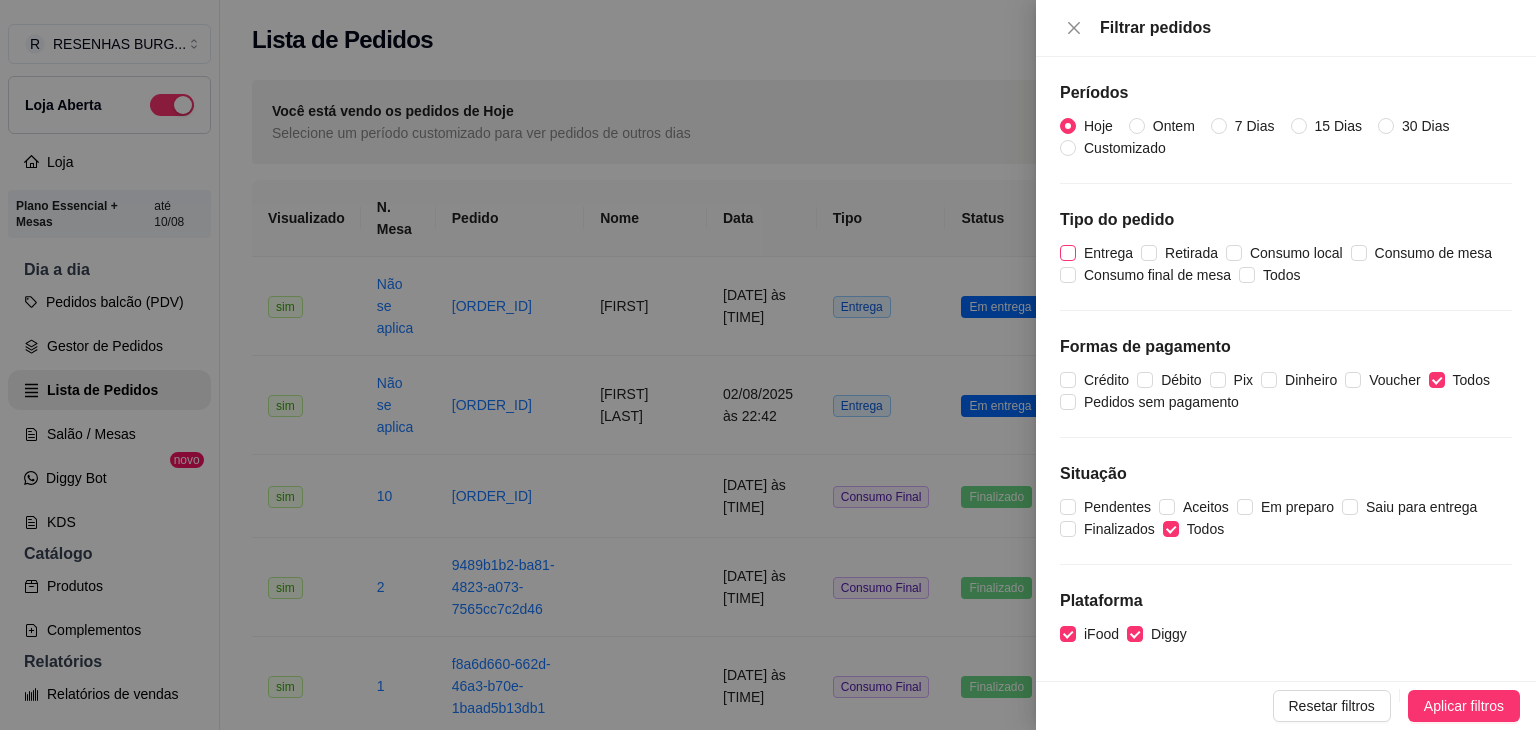 click on "Entrega" at bounding box center (1108, 253) 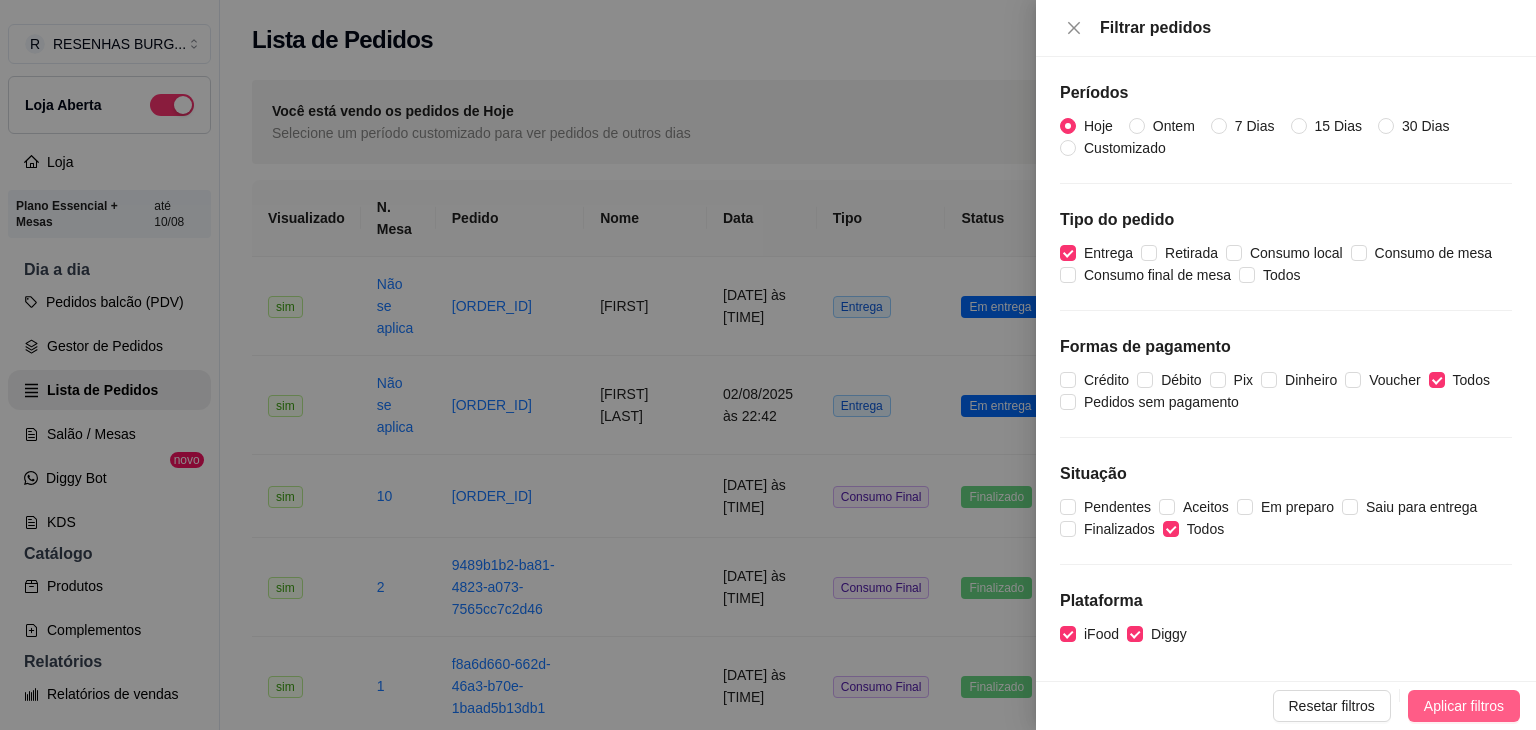 click on "Aplicar filtros" at bounding box center [1464, 706] 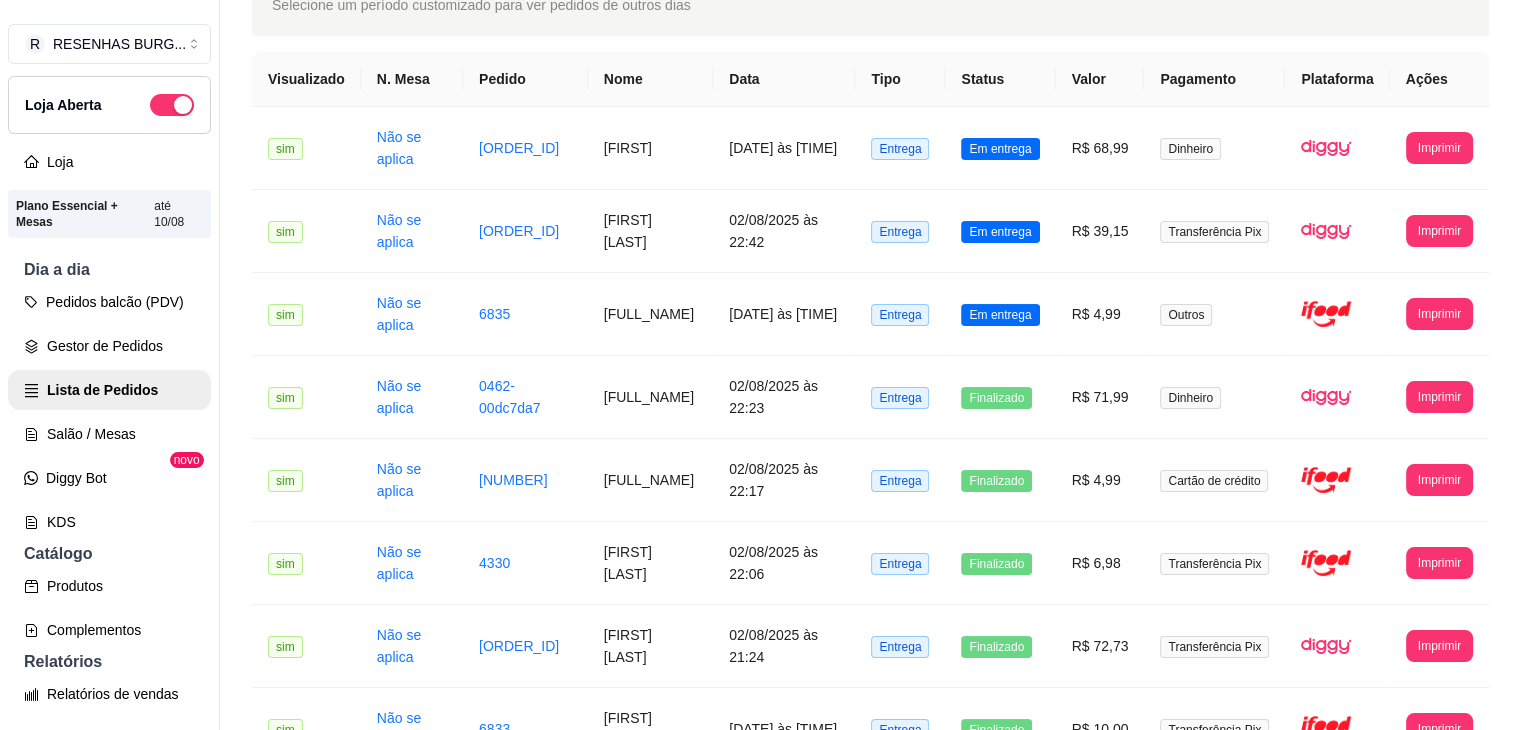 scroll, scrollTop: 106, scrollLeft: 0, axis: vertical 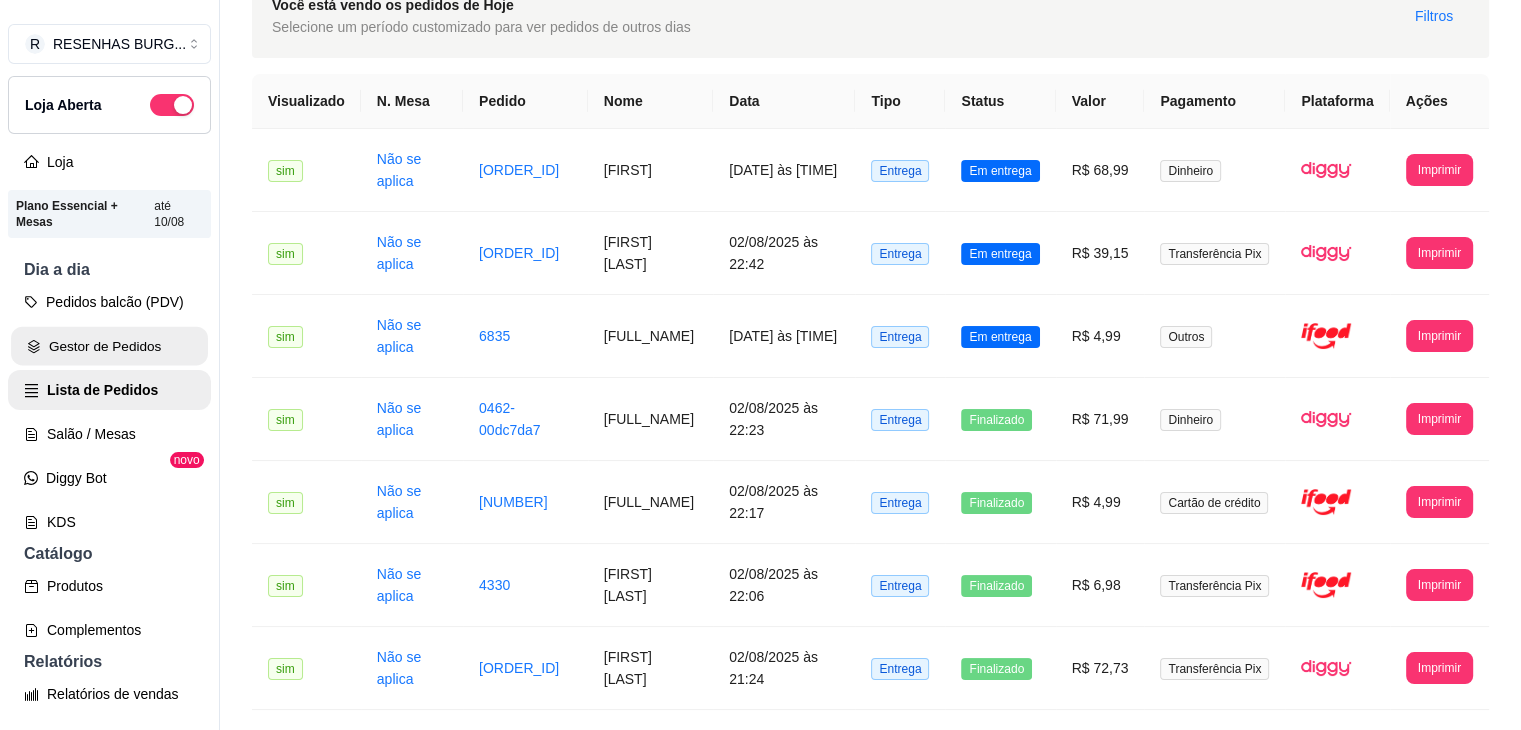 click on "Gestor de Pedidos" at bounding box center [109, 346] 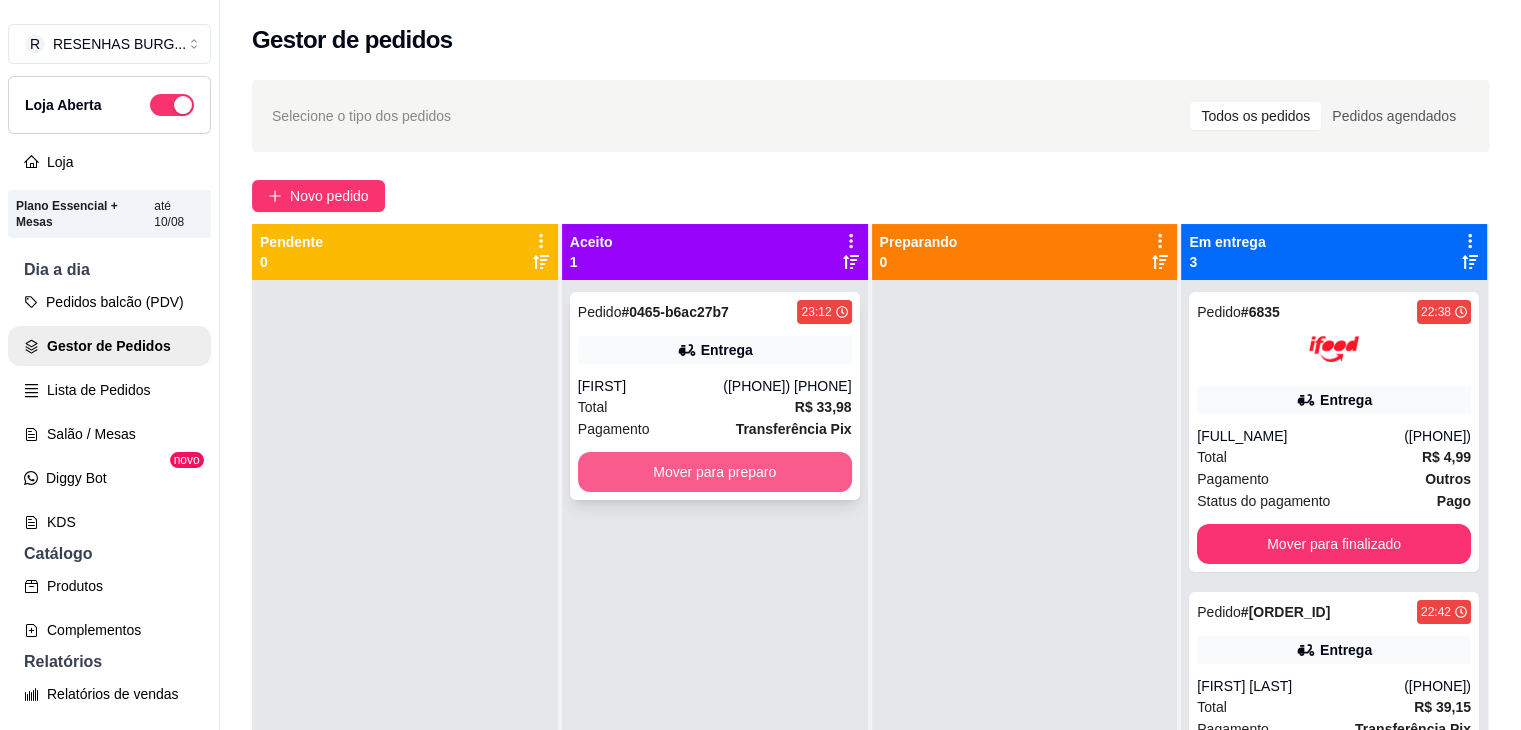 click on "Mover para preparo" at bounding box center (715, 472) 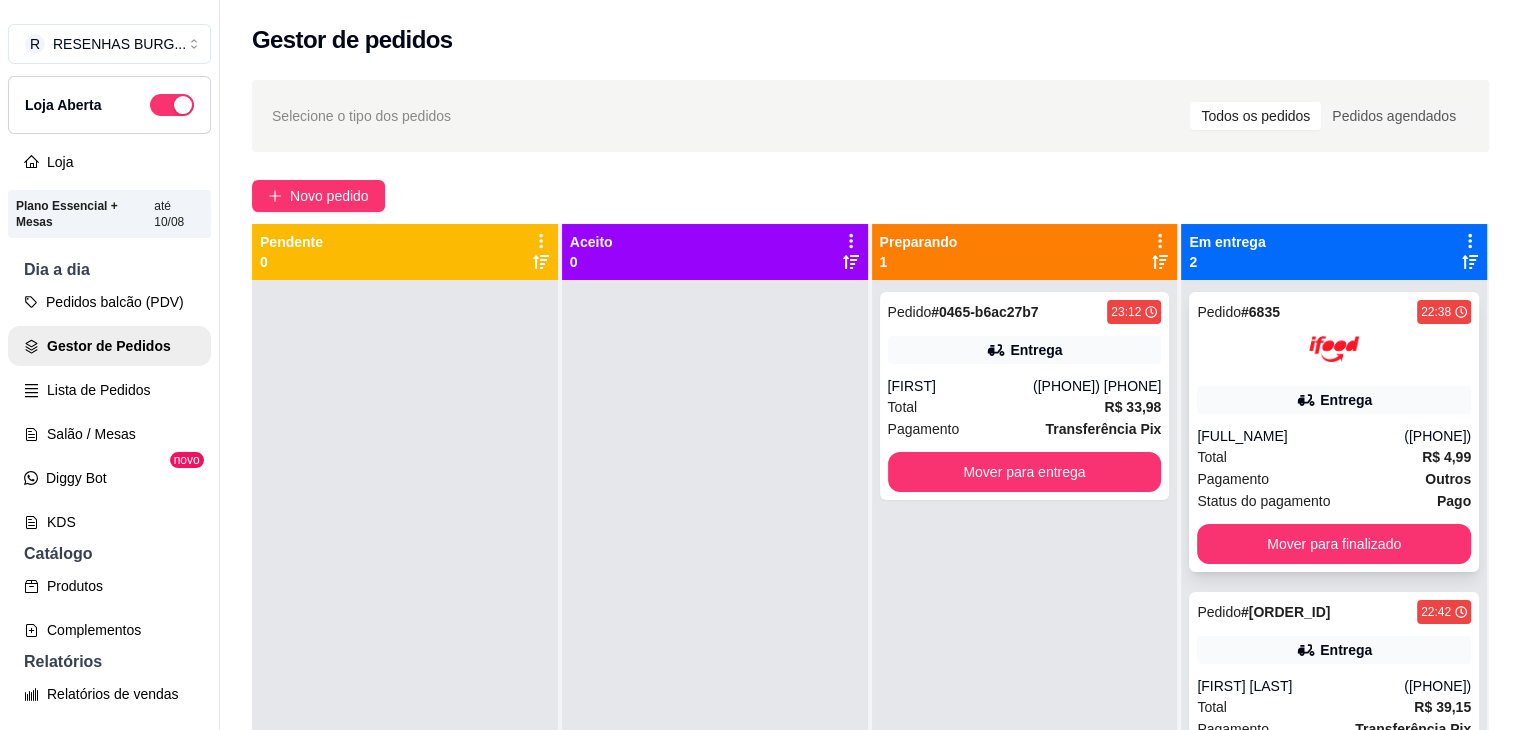 scroll, scrollTop: 56, scrollLeft: 0, axis: vertical 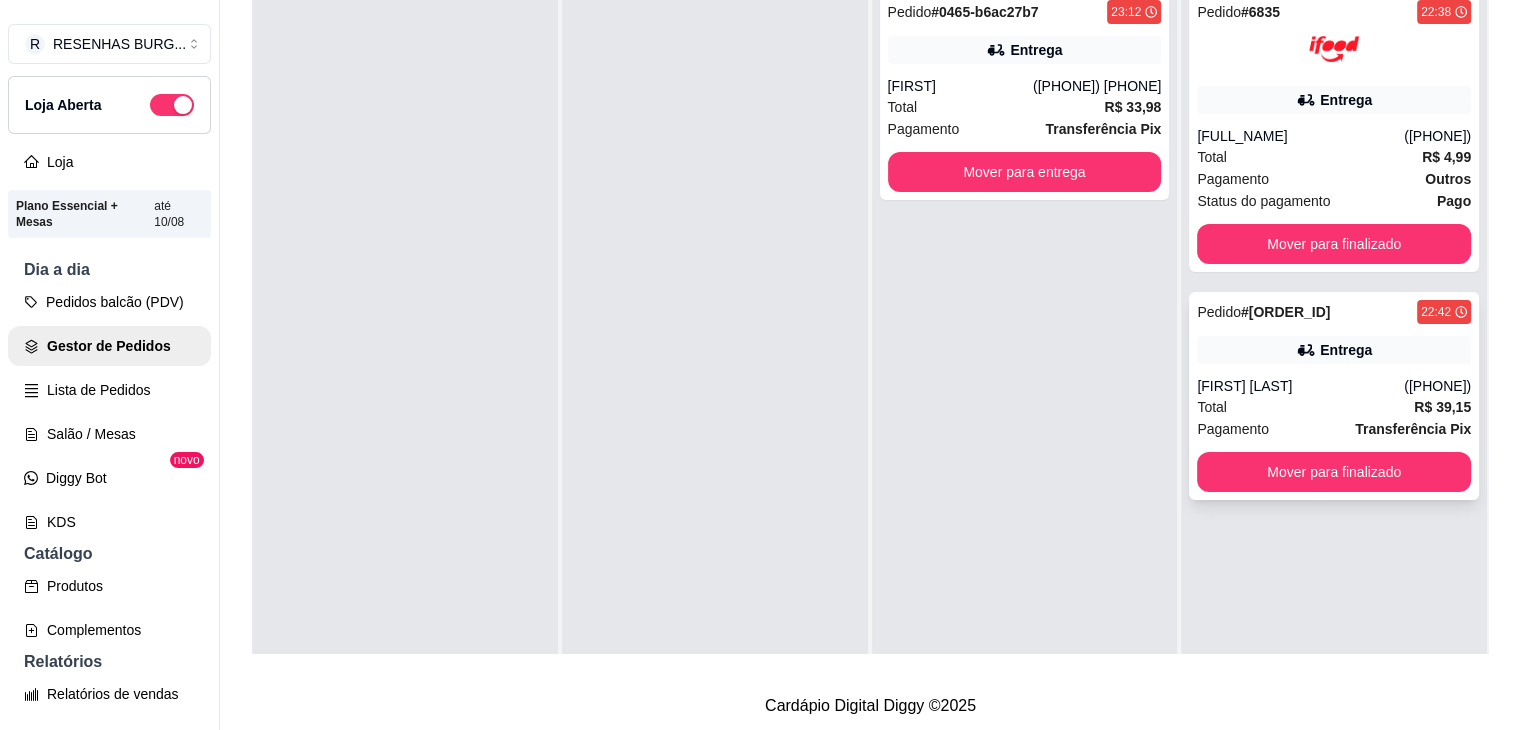 click on "Pedido # 0463-6c76b2d9 22:42 Entrega [FIRST] [LAST] ([PHONE]) Total R$ 39,15 Pagamento Transferência Pix Mover para finalizado" at bounding box center [1334, 396] 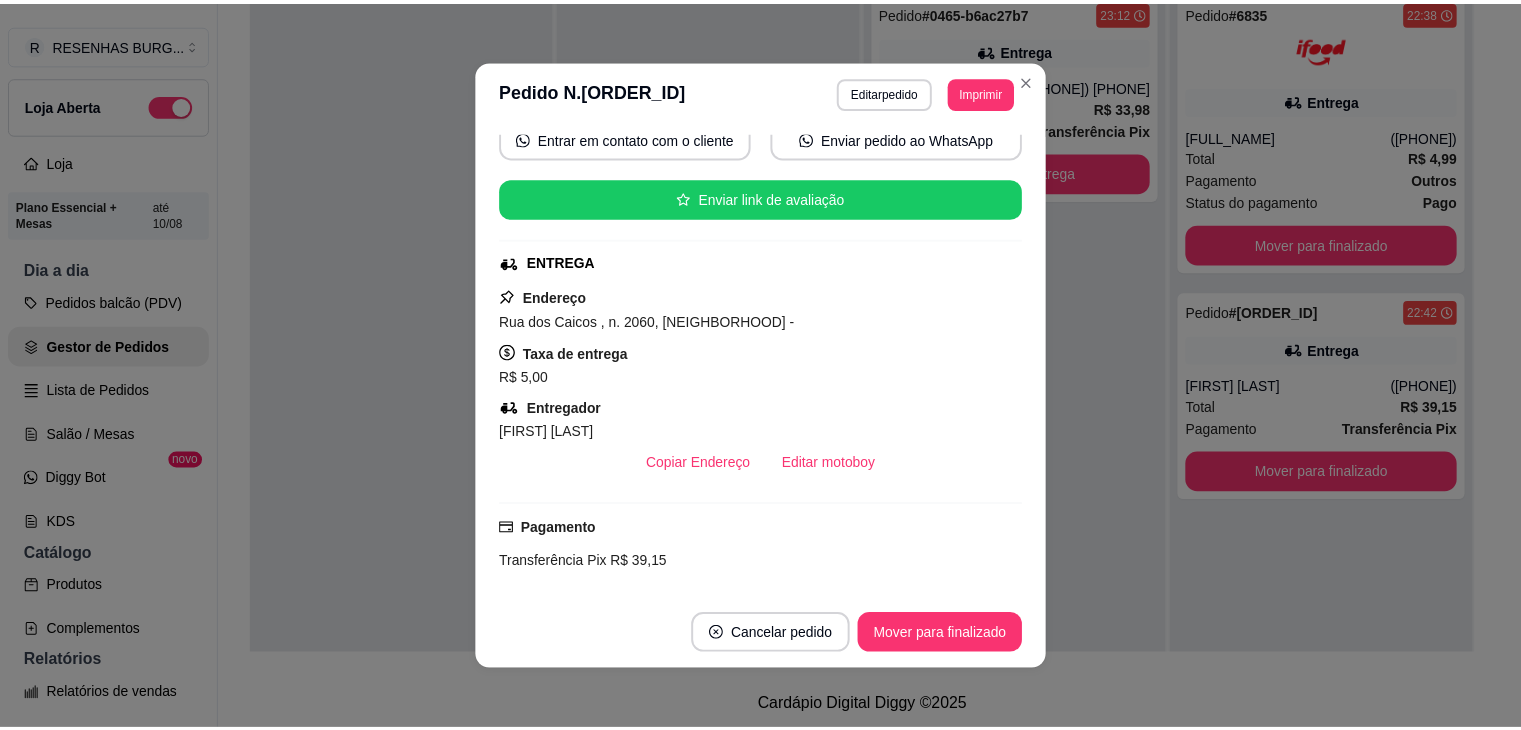 scroll, scrollTop: 300, scrollLeft: 0, axis: vertical 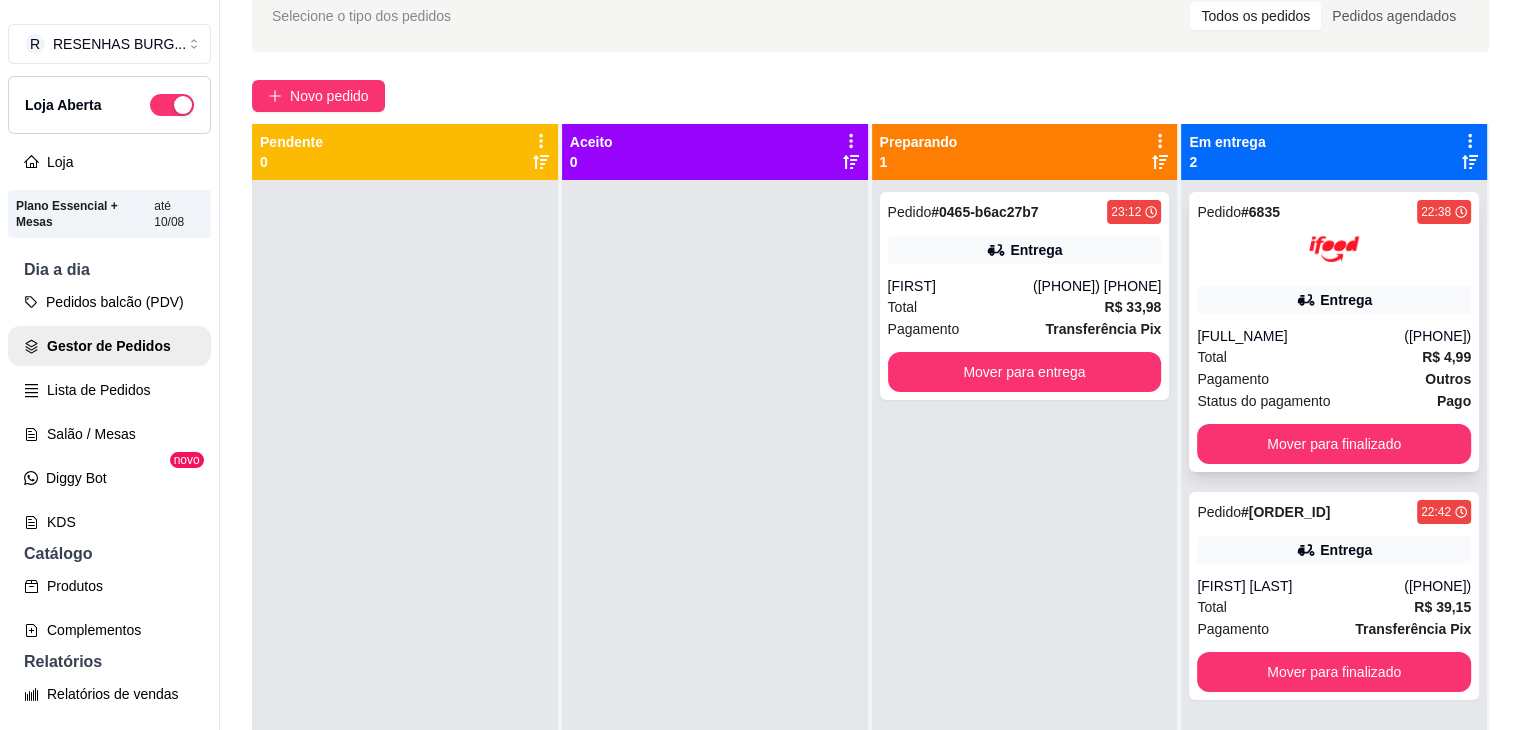 click at bounding box center (1334, 249) 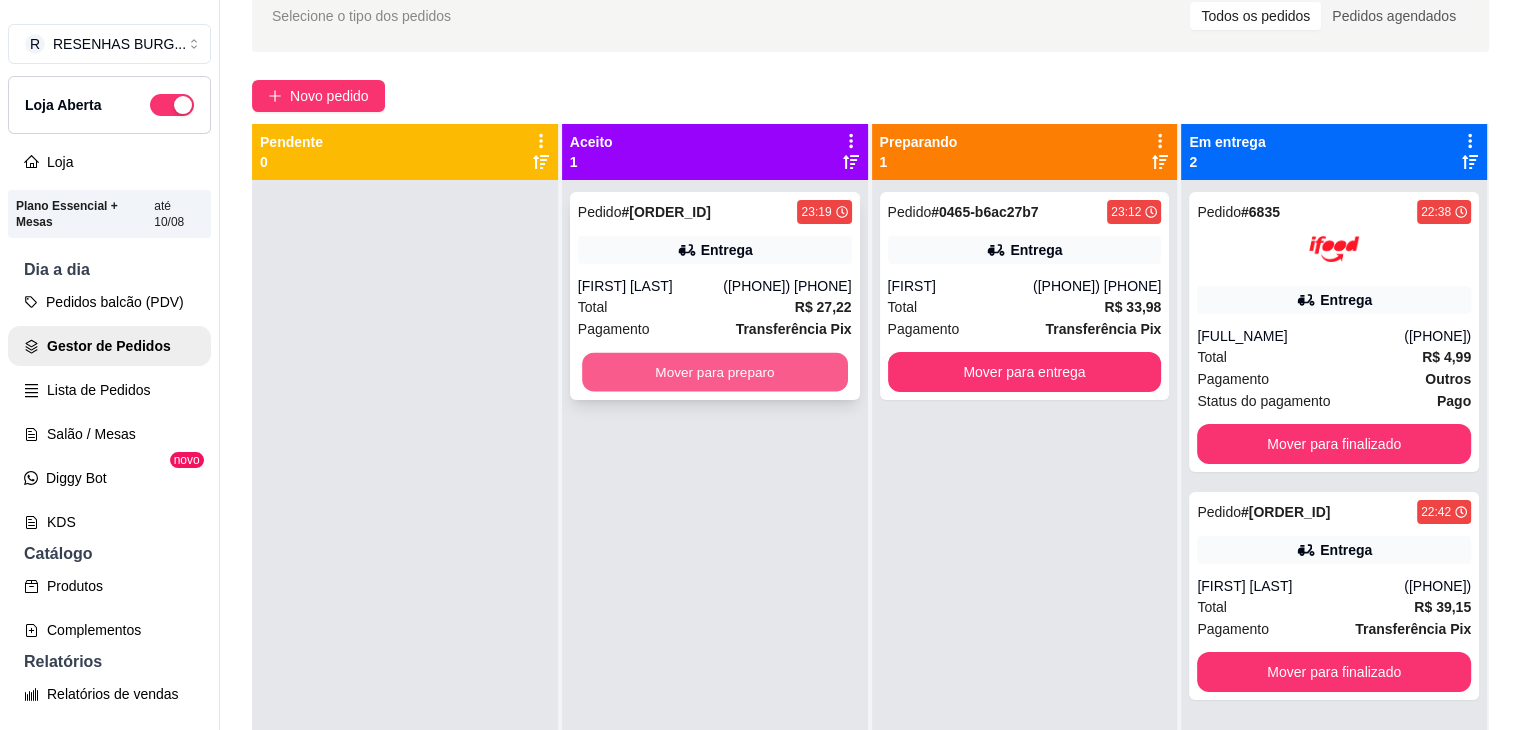 click on "Mover para preparo" at bounding box center (715, 372) 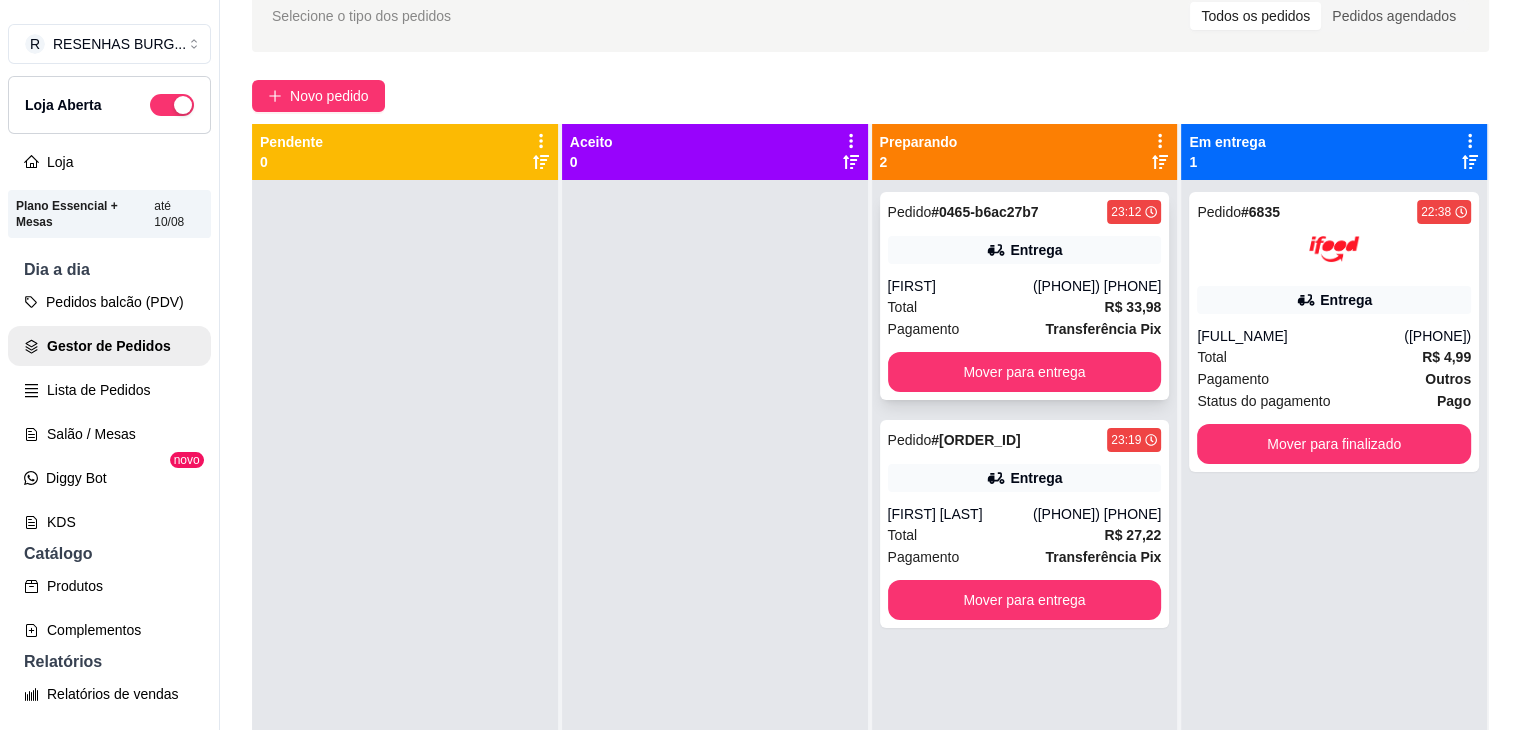 click on "[FIRST]" at bounding box center (960, 286) 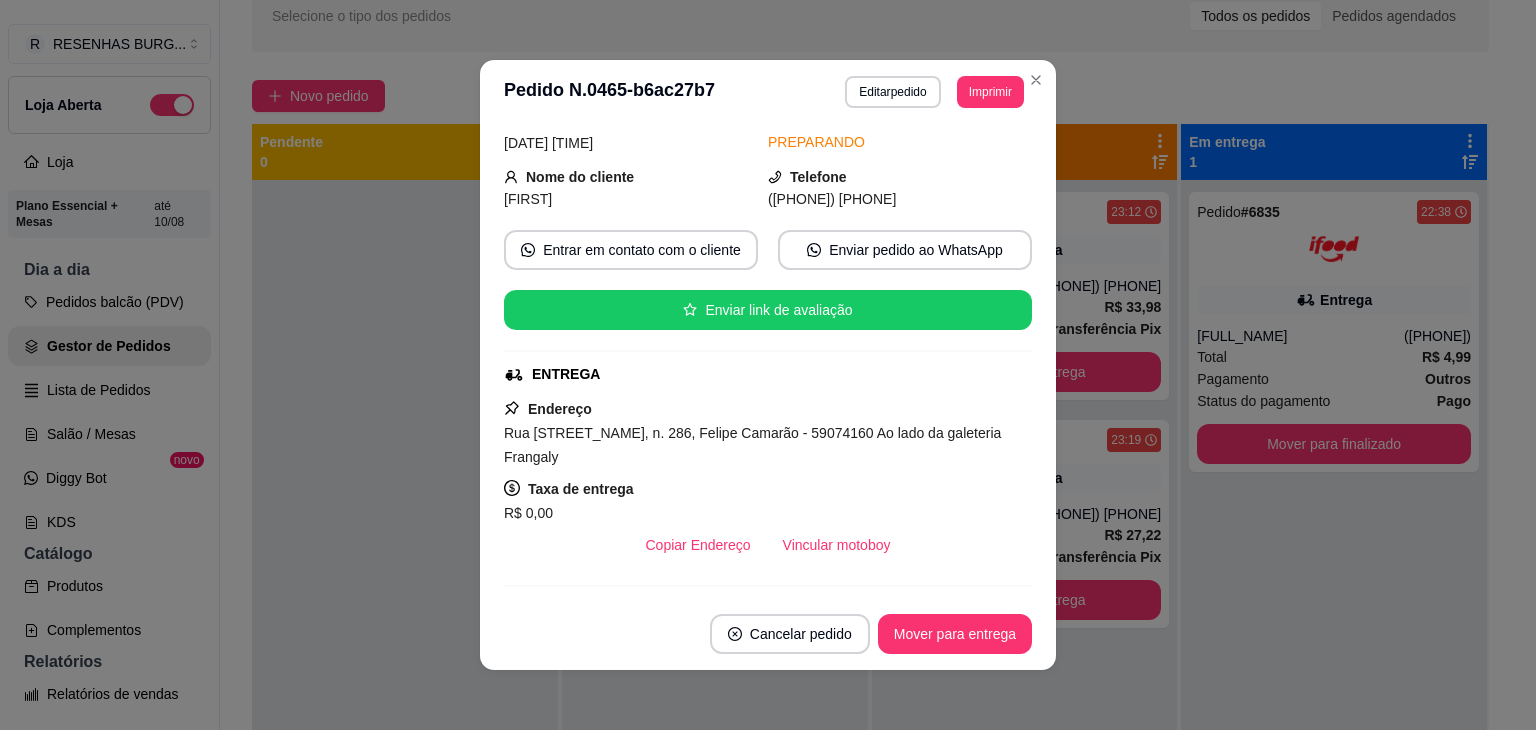 scroll, scrollTop: 100, scrollLeft: 0, axis: vertical 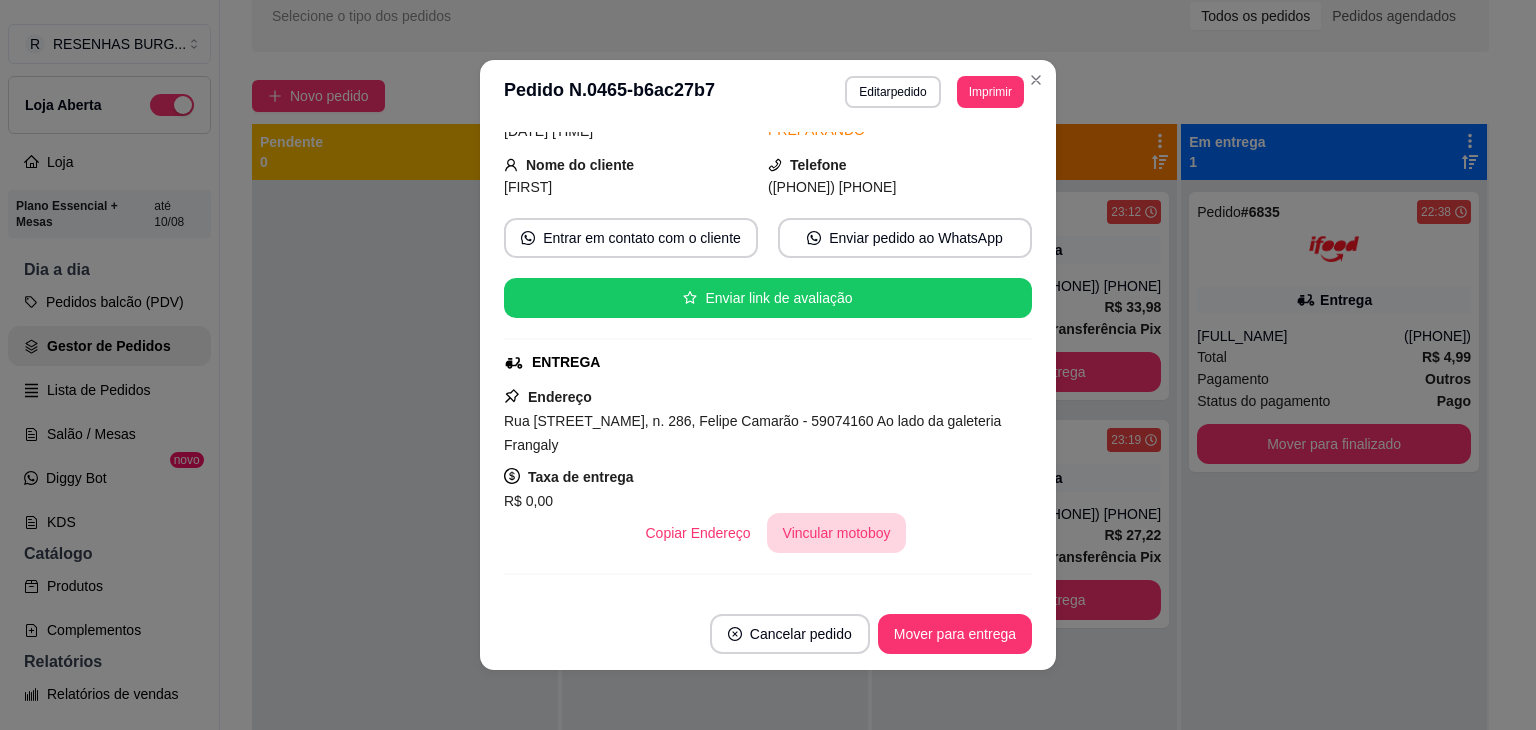 click on "Vincular motoboy" at bounding box center [837, 533] 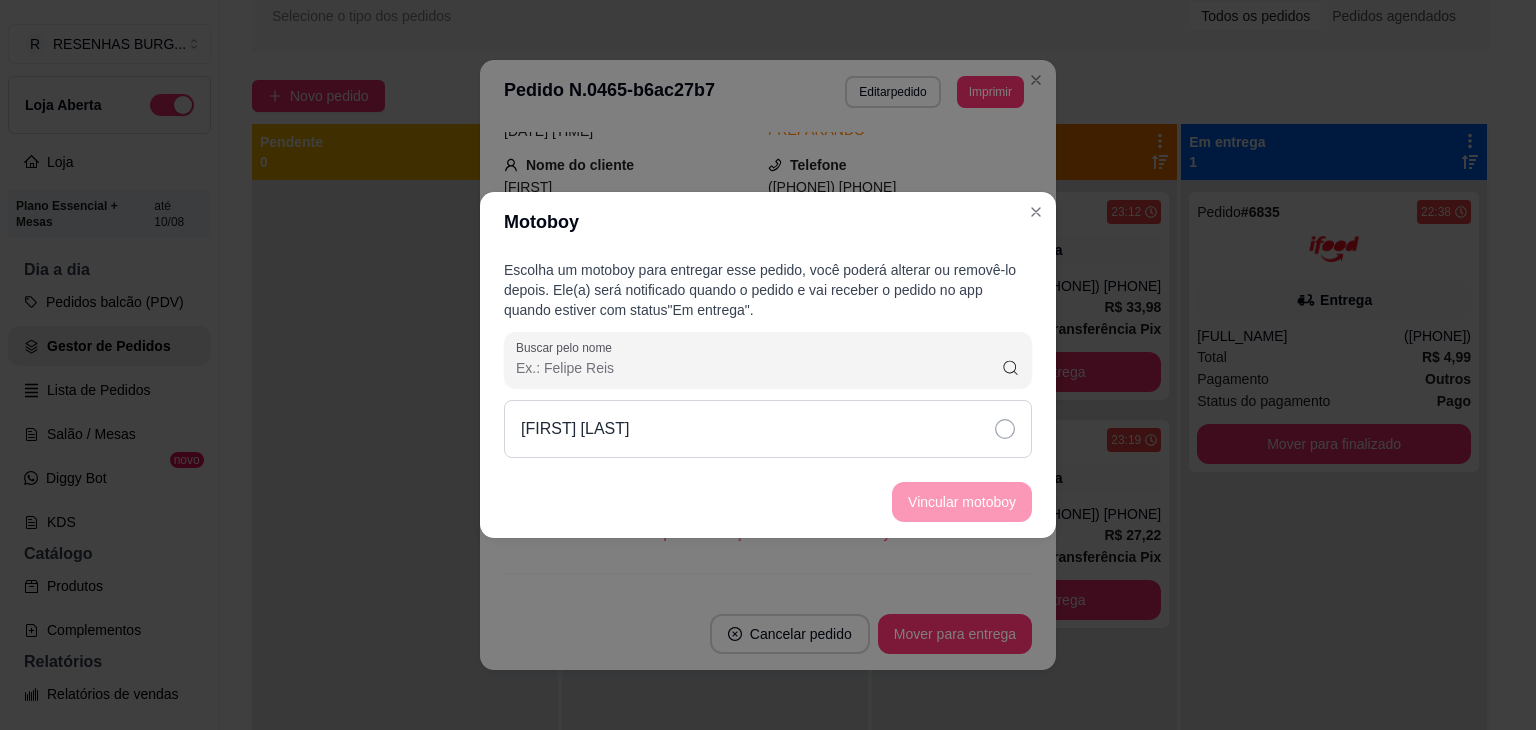 click on "[FIRST] [LAST]" at bounding box center [768, 429] 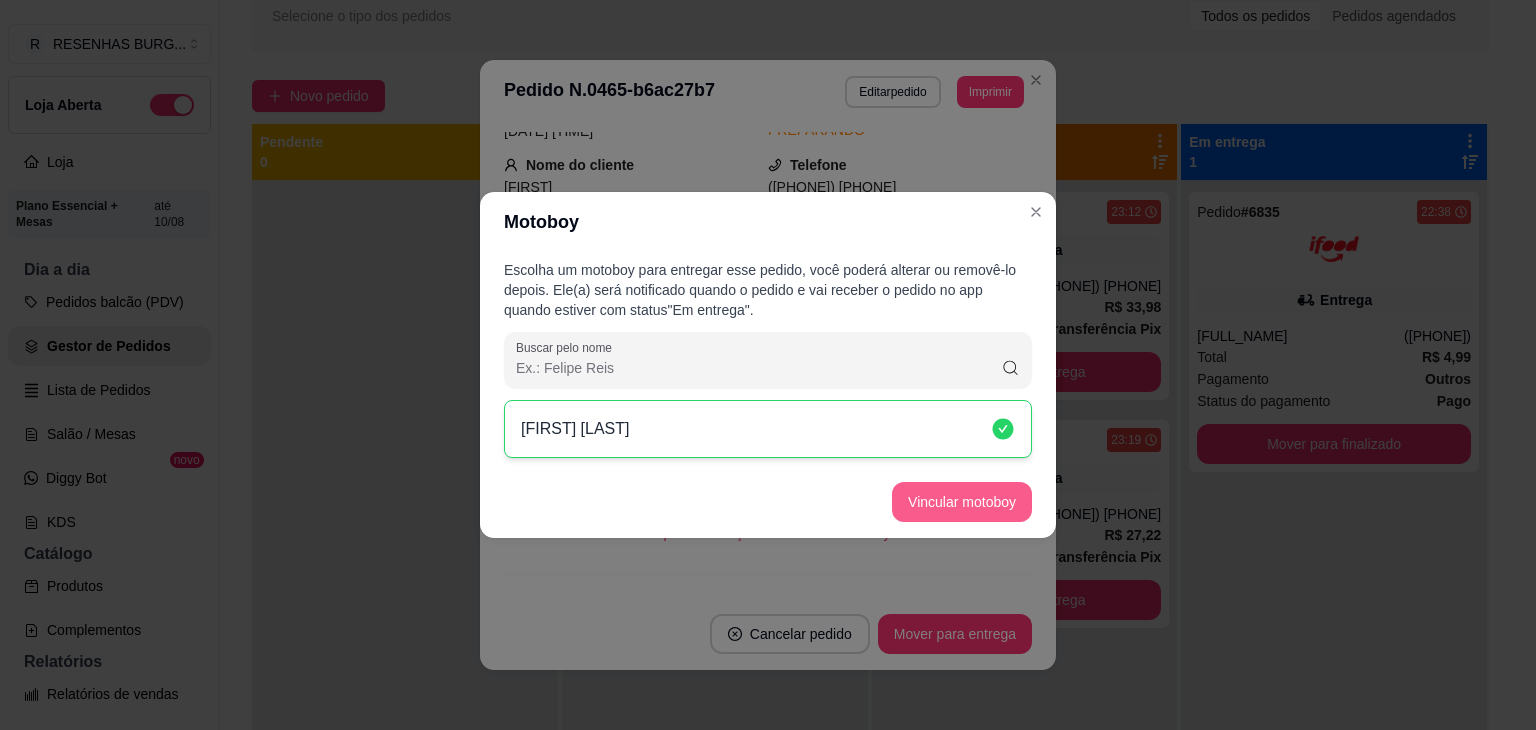 click on "Vincular motoboy" at bounding box center (962, 502) 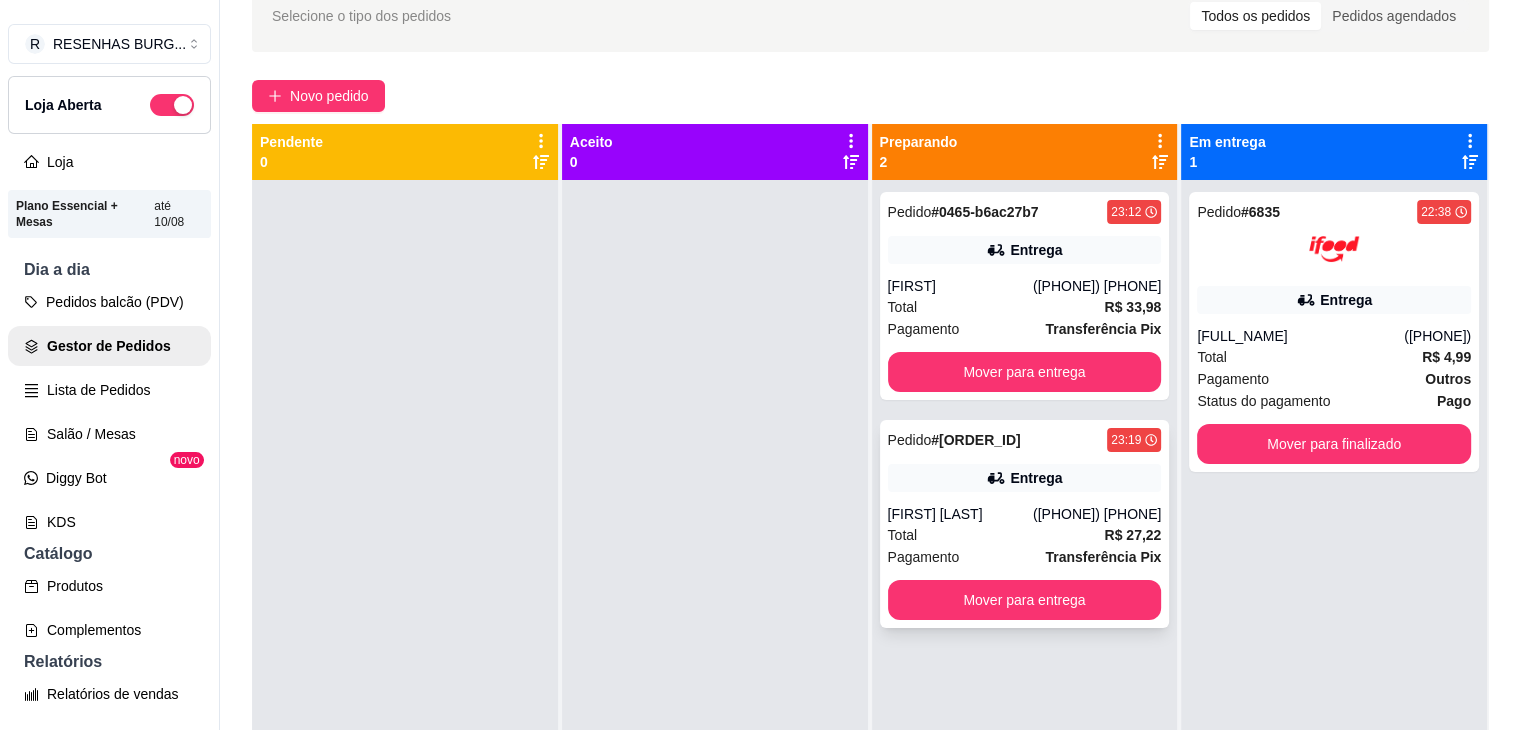 click on "[FIRST] [LAST]" at bounding box center [960, 514] 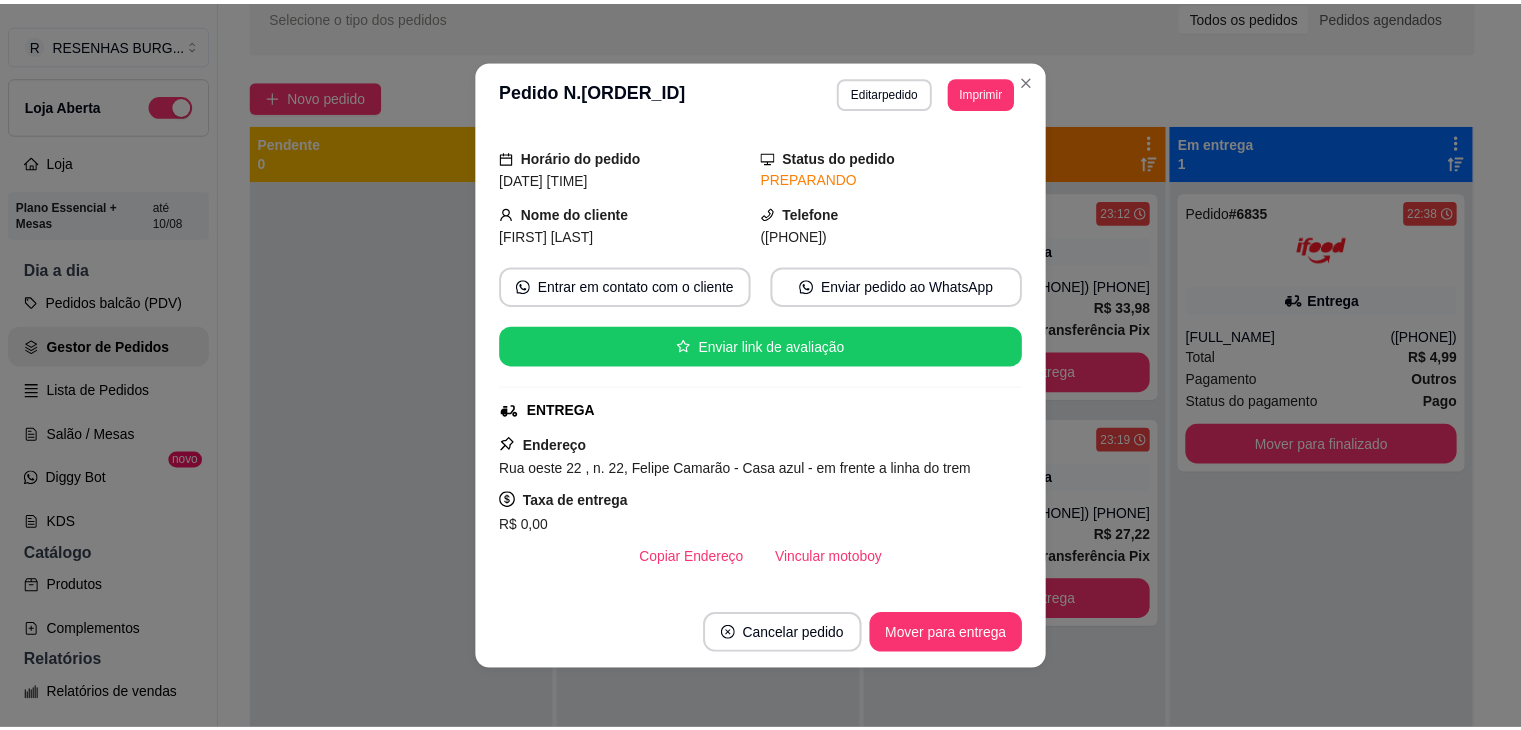 scroll, scrollTop: 200, scrollLeft: 0, axis: vertical 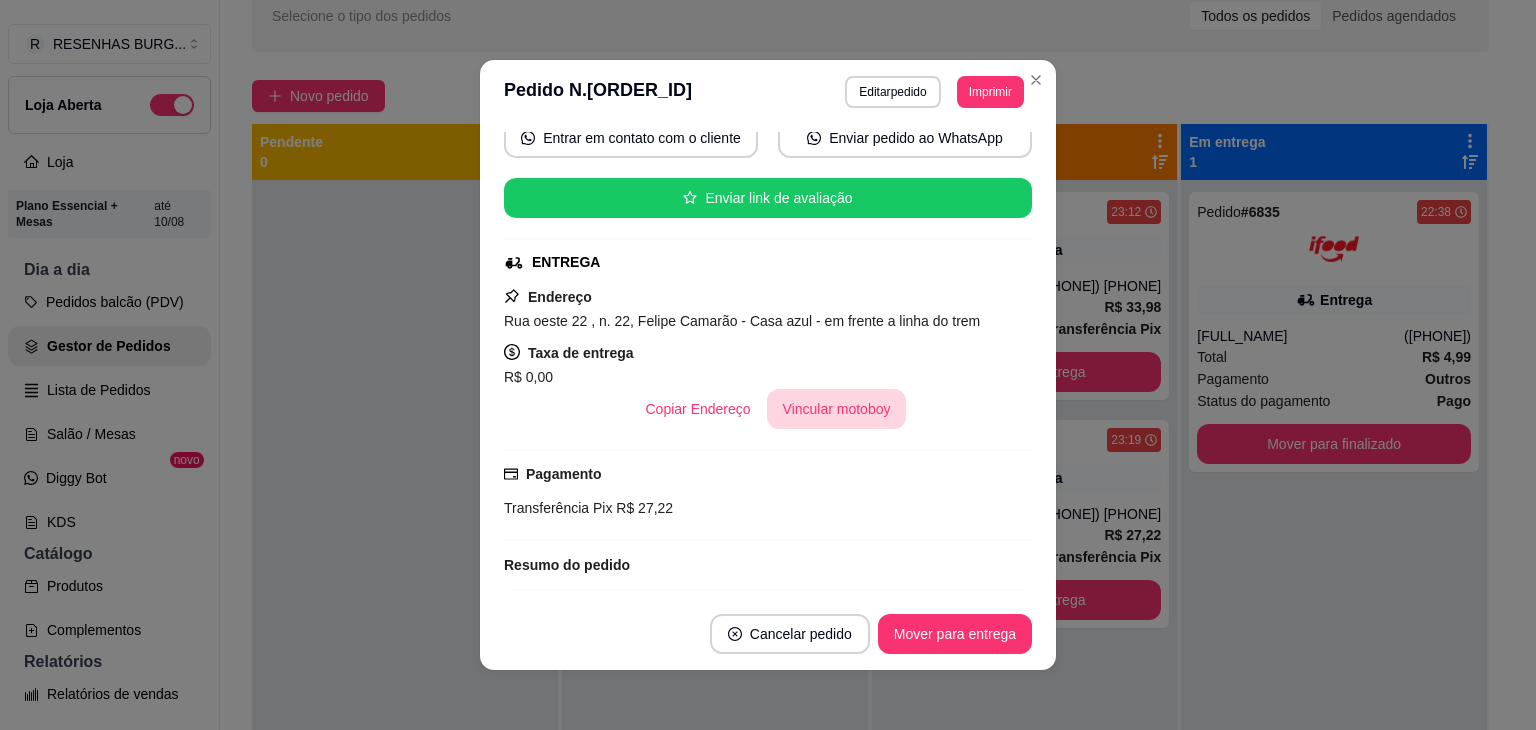 click on "Vincular motoboy" at bounding box center (837, 409) 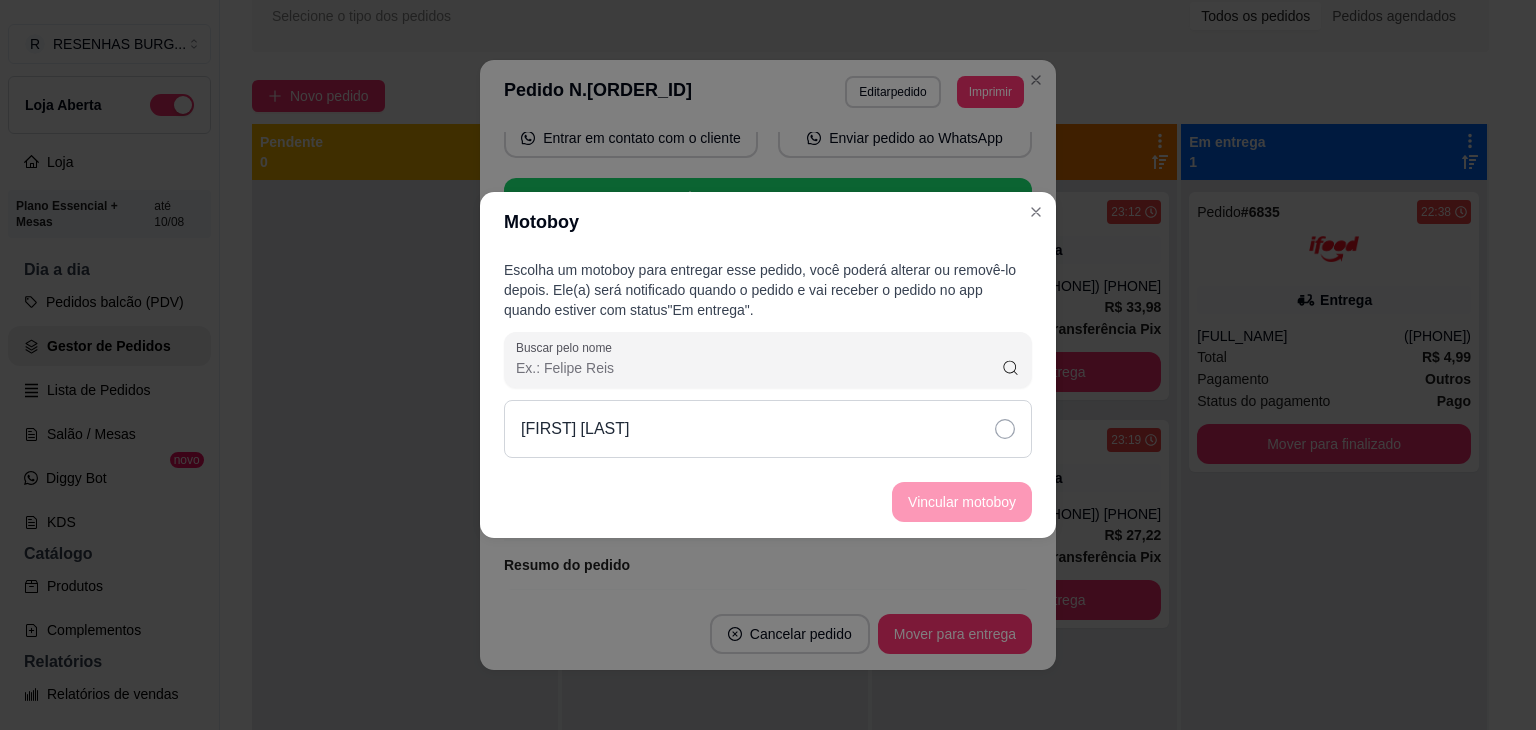 click on "[FIRST] [LAST]" at bounding box center [768, 429] 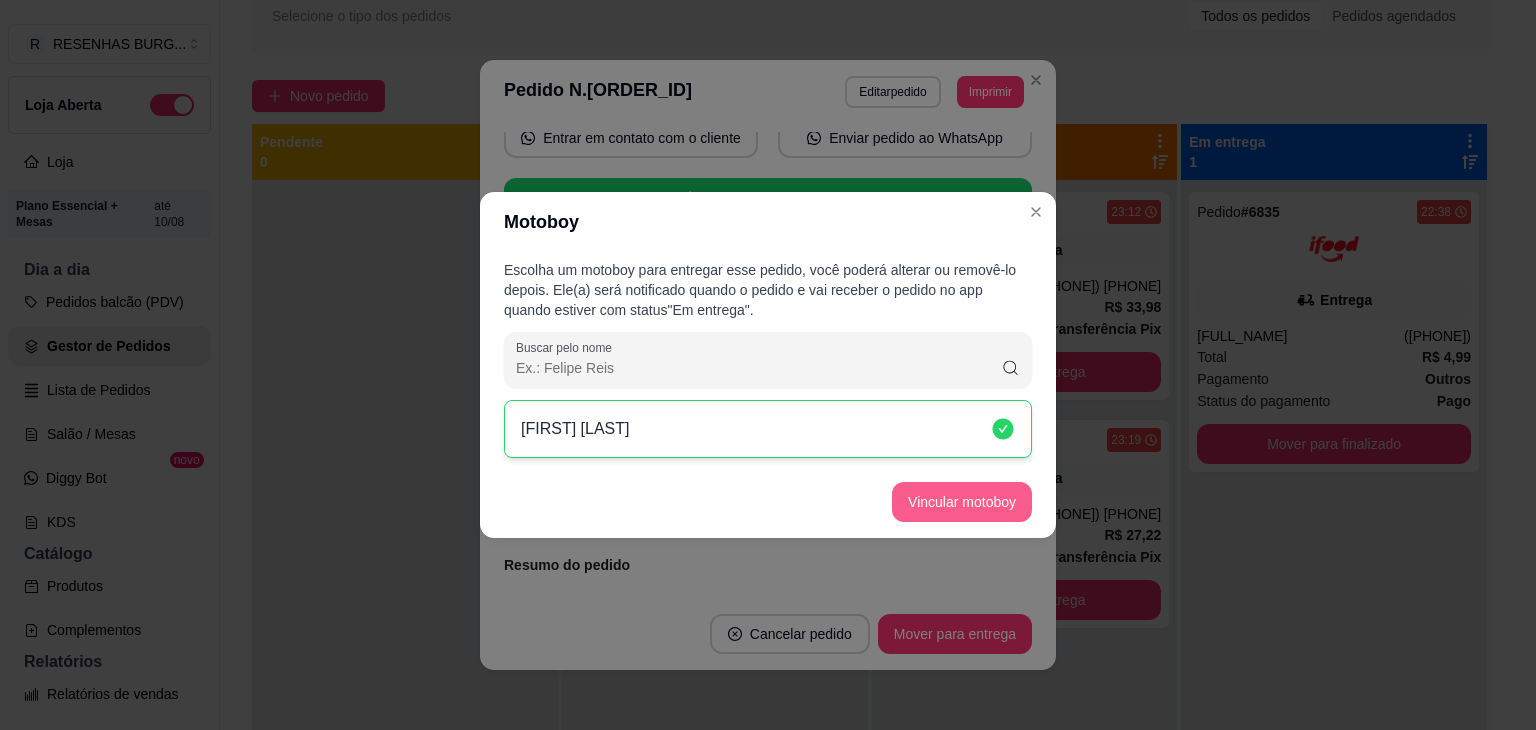 click on "Vincular motoboy" at bounding box center (962, 502) 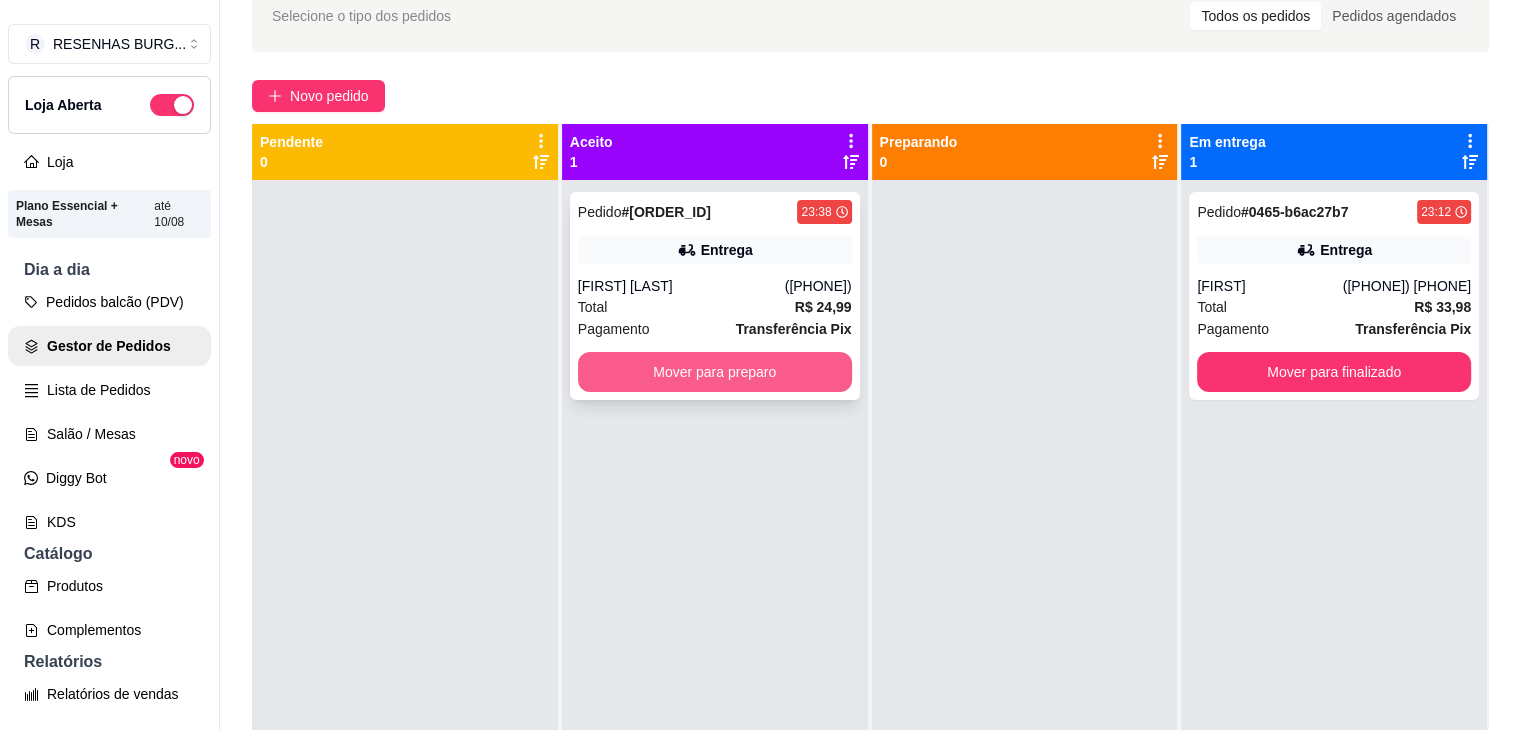 click on "Mover para preparo" at bounding box center (715, 372) 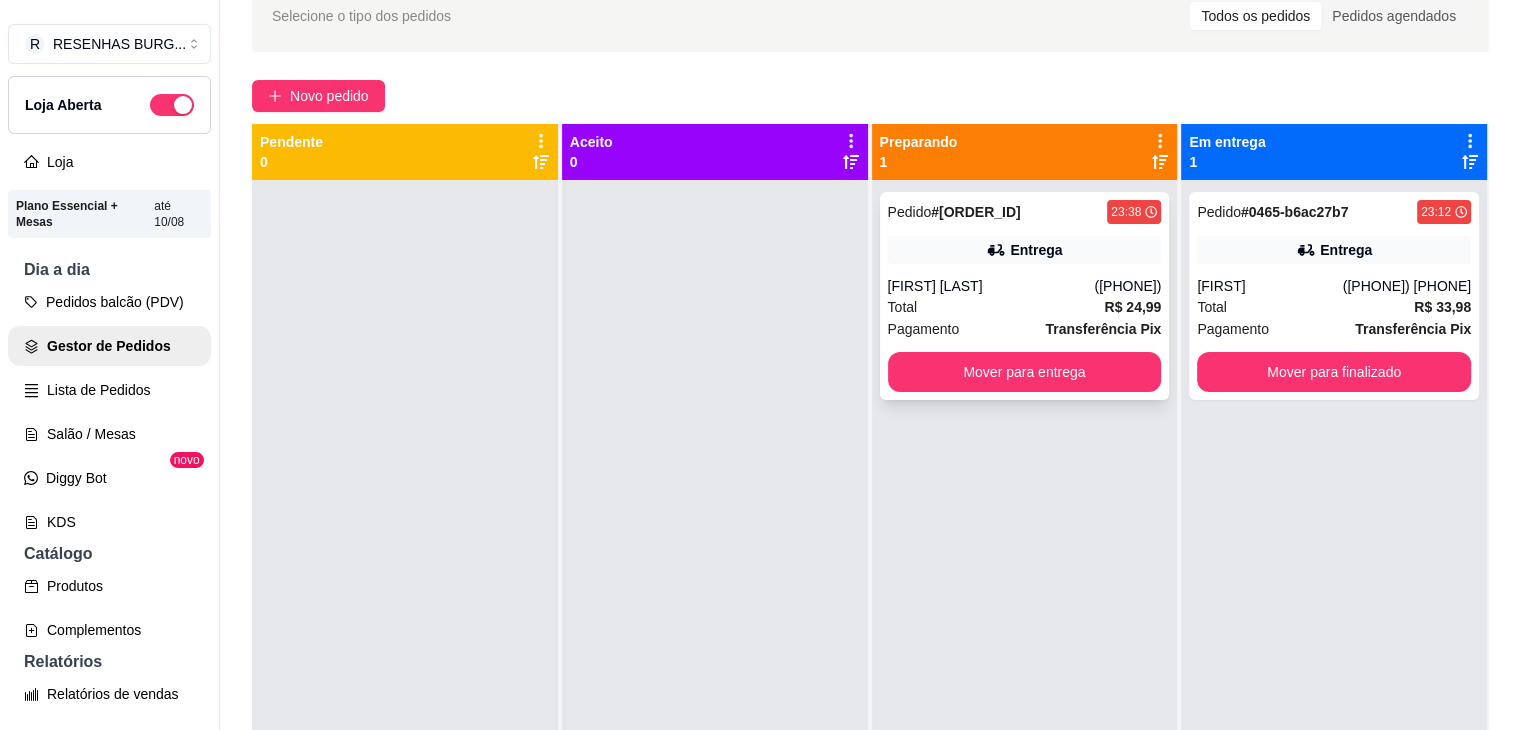 click on "Total R$ 24,99" at bounding box center [1025, 307] 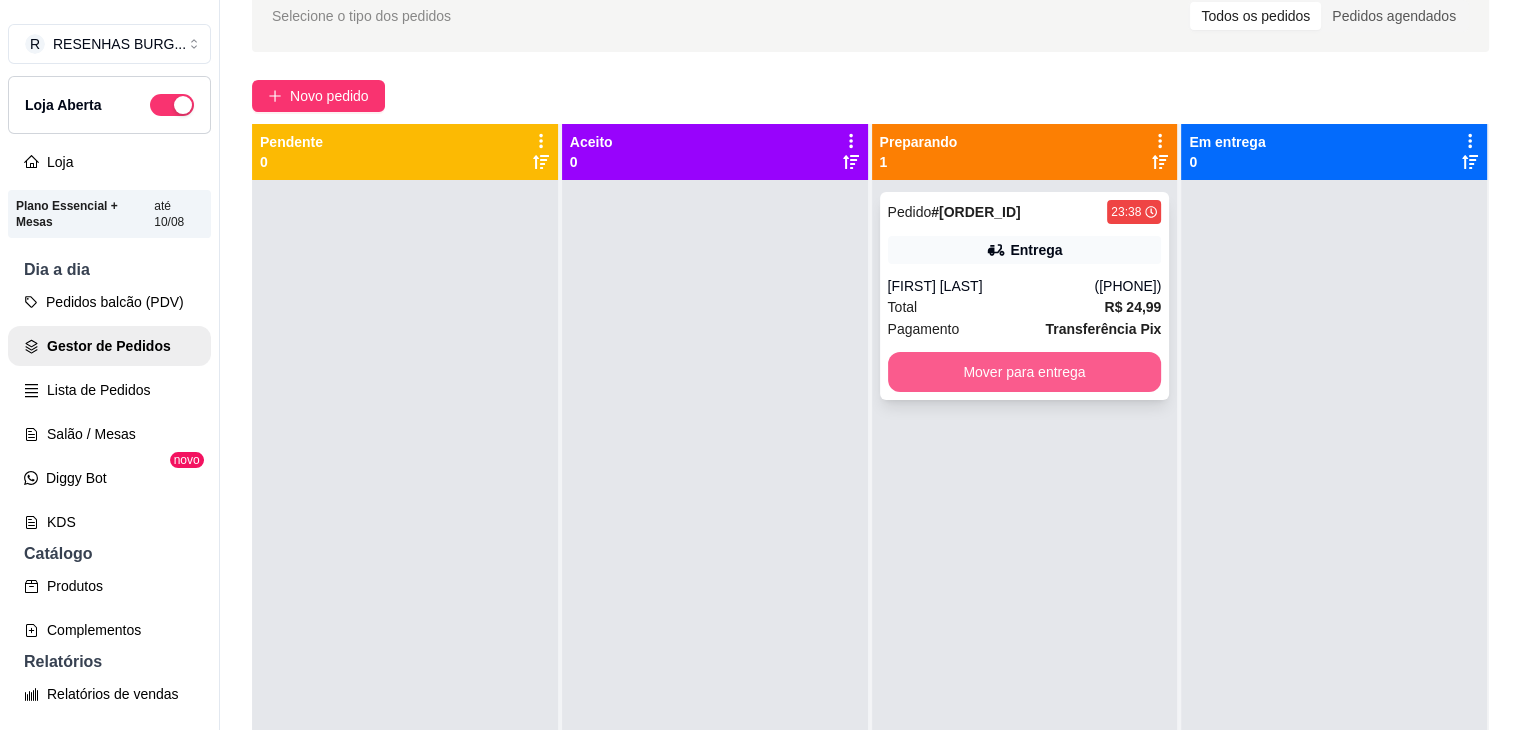 click on "Mover para entrega" at bounding box center (1025, 372) 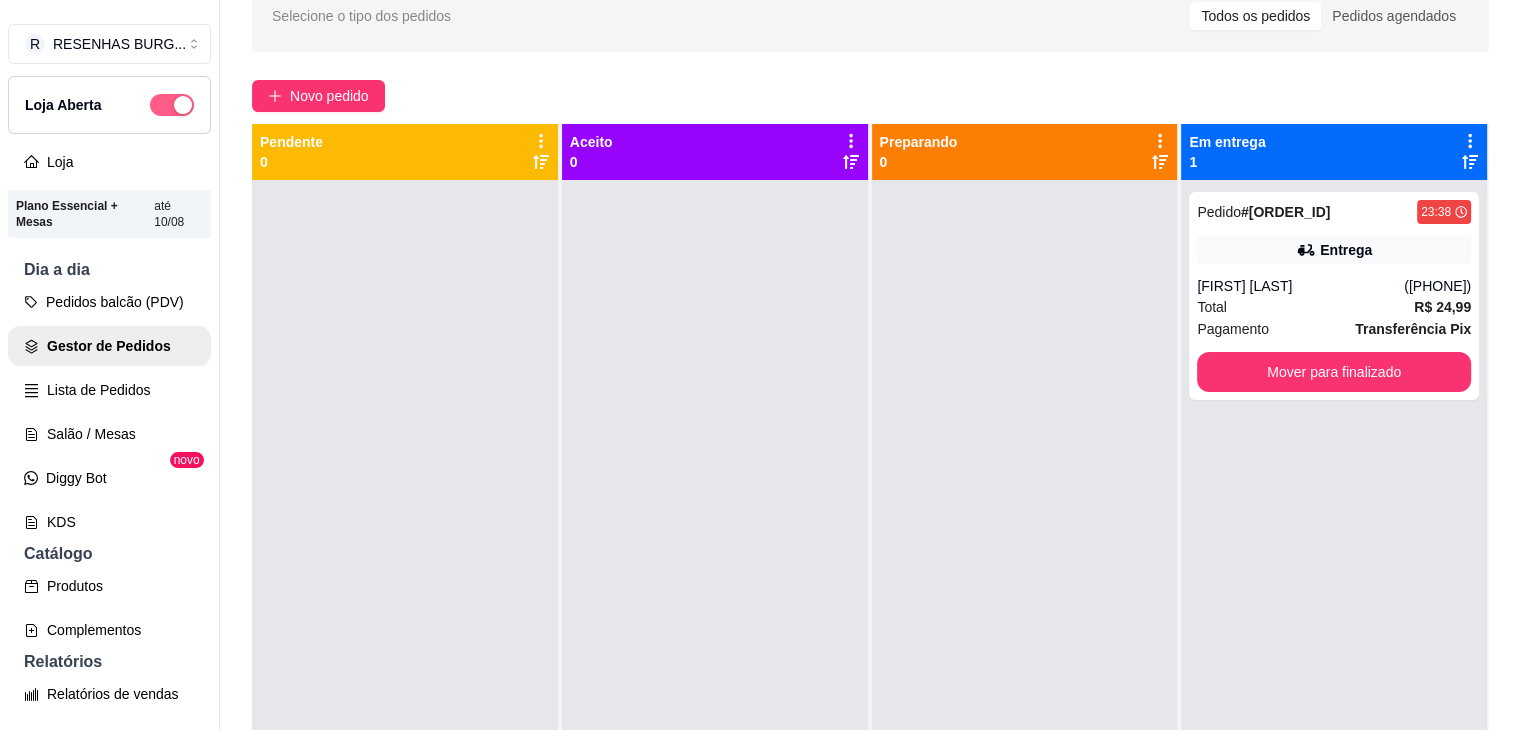 click at bounding box center (183, 105) 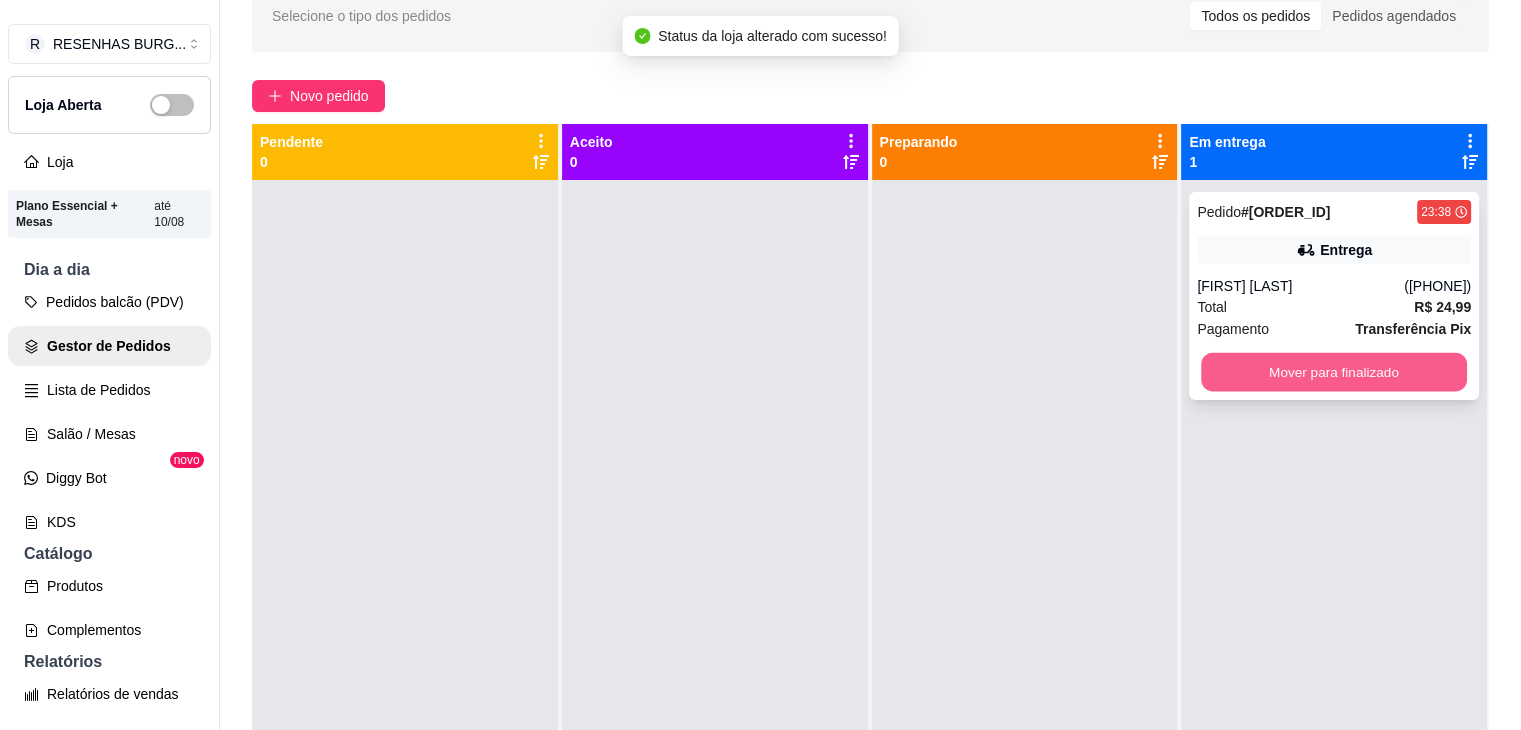 click on "Mover para finalizado" at bounding box center [1334, 372] 